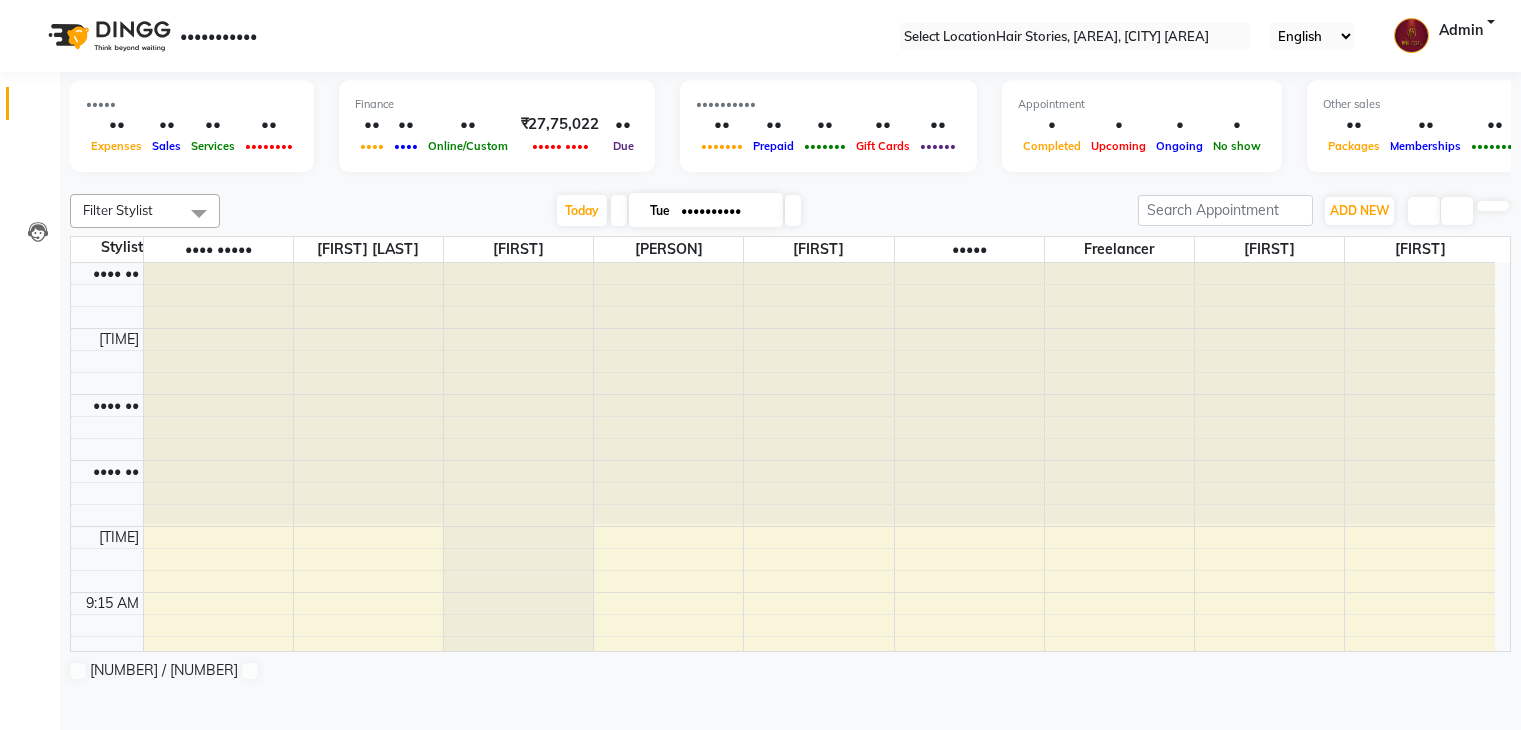 scroll, scrollTop: 0, scrollLeft: 0, axis: both 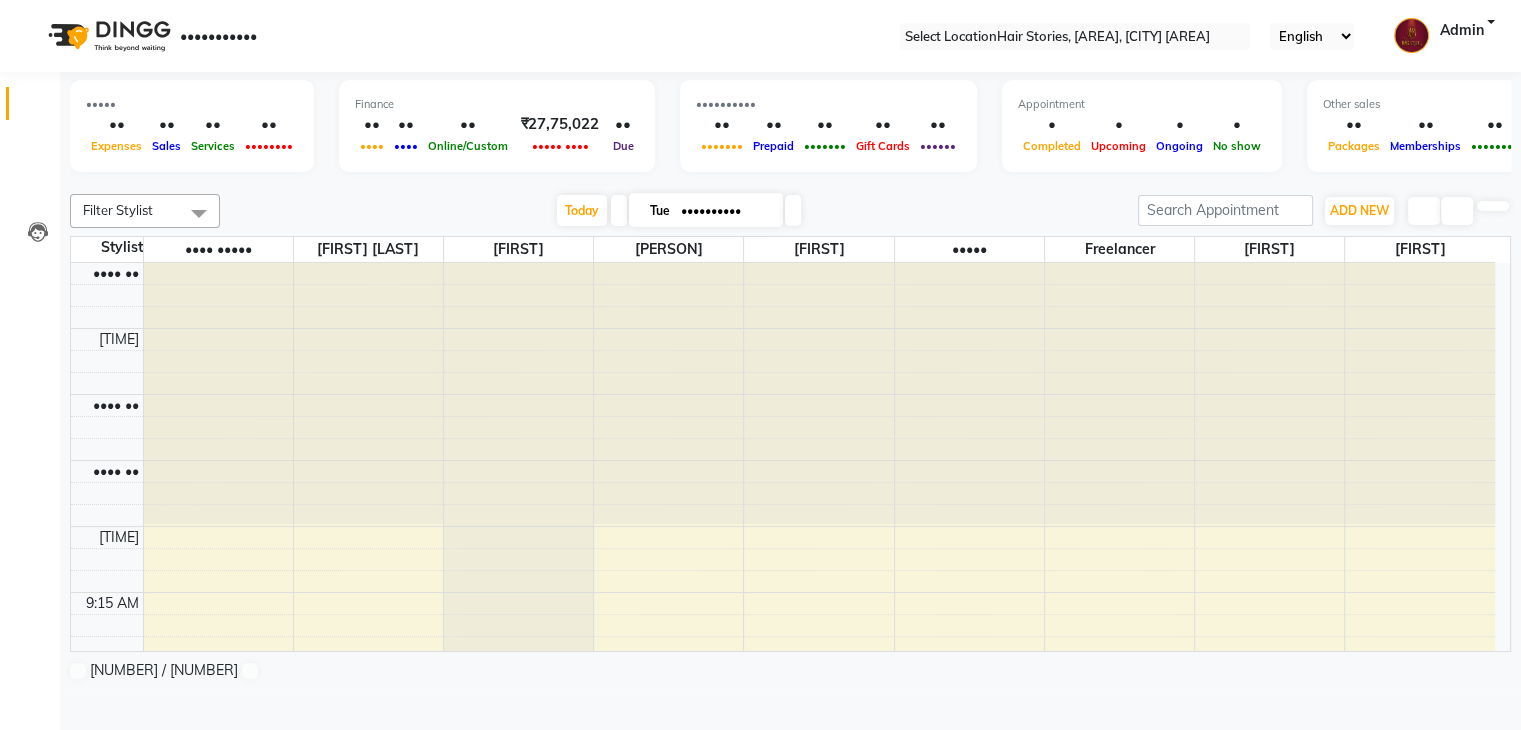 click at bounding box center (791, 182) 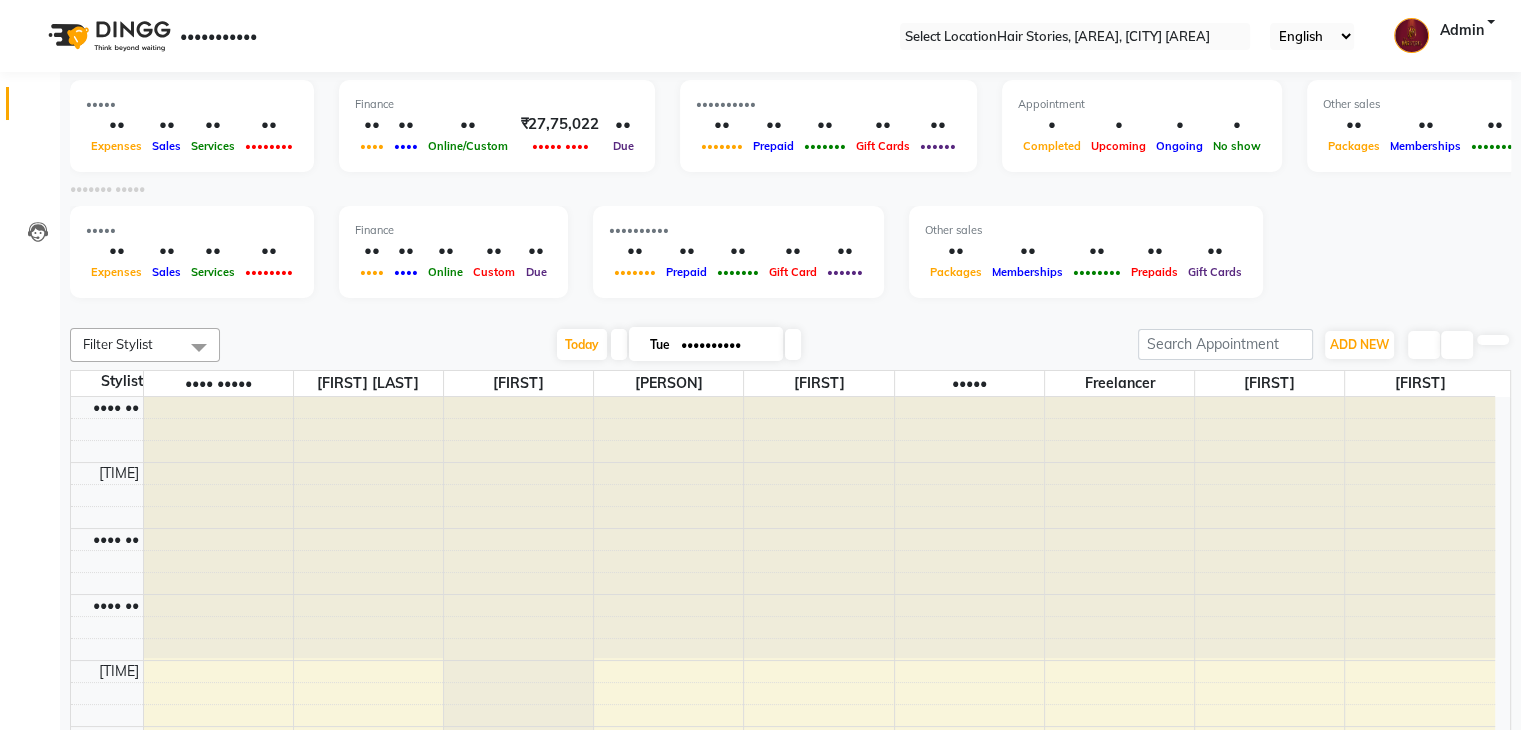 click at bounding box center [791, 312] 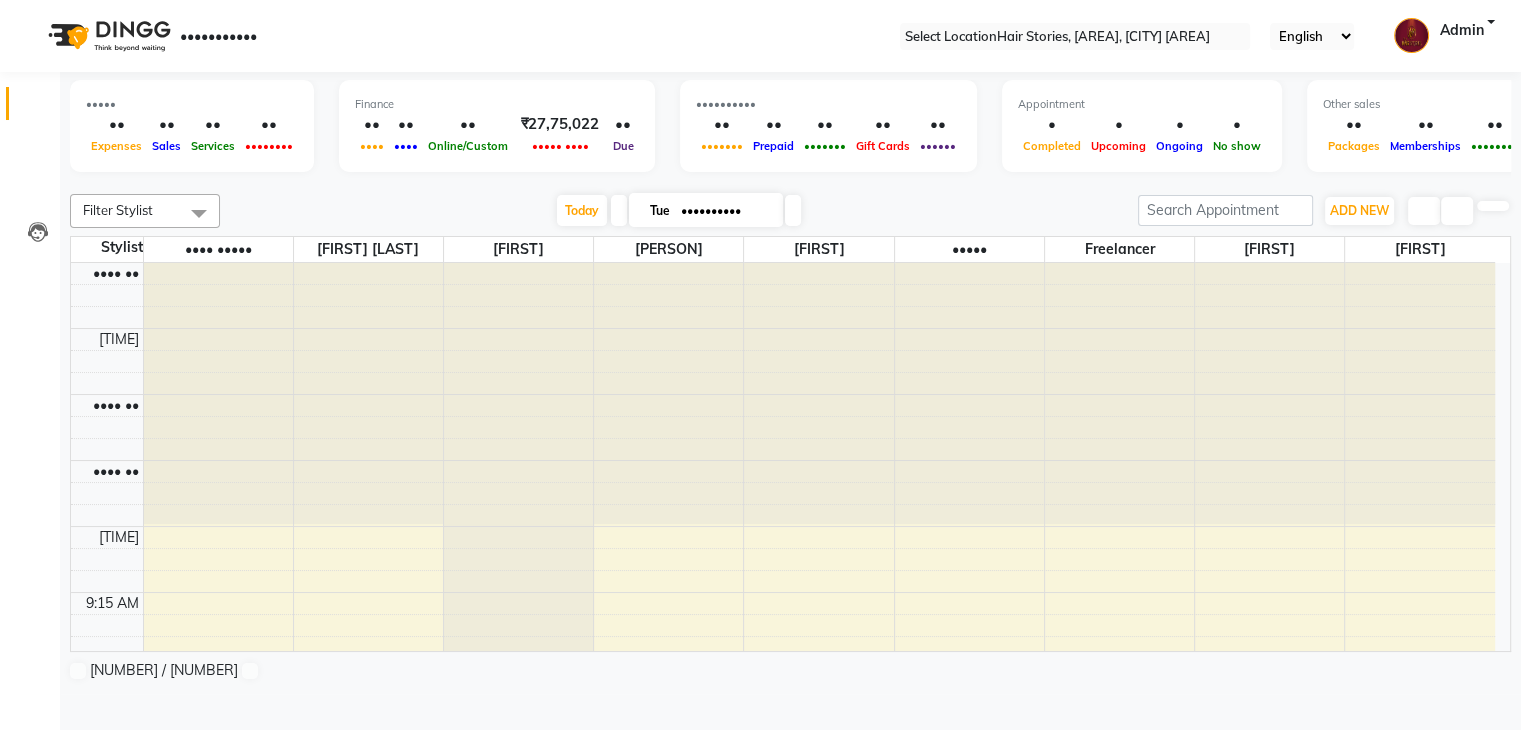 click at bounding box center (791, 182) 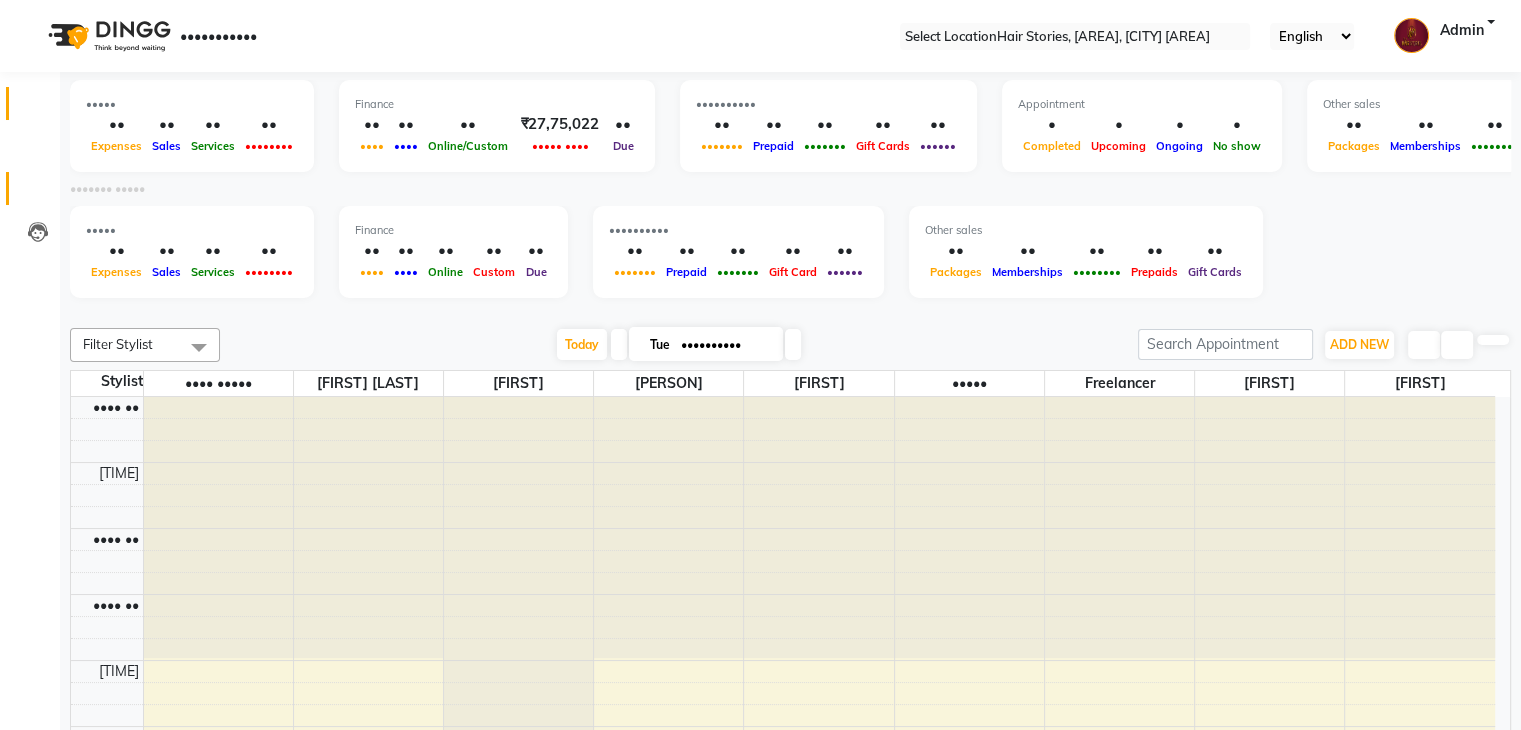 click at bounding box center (38, 193) 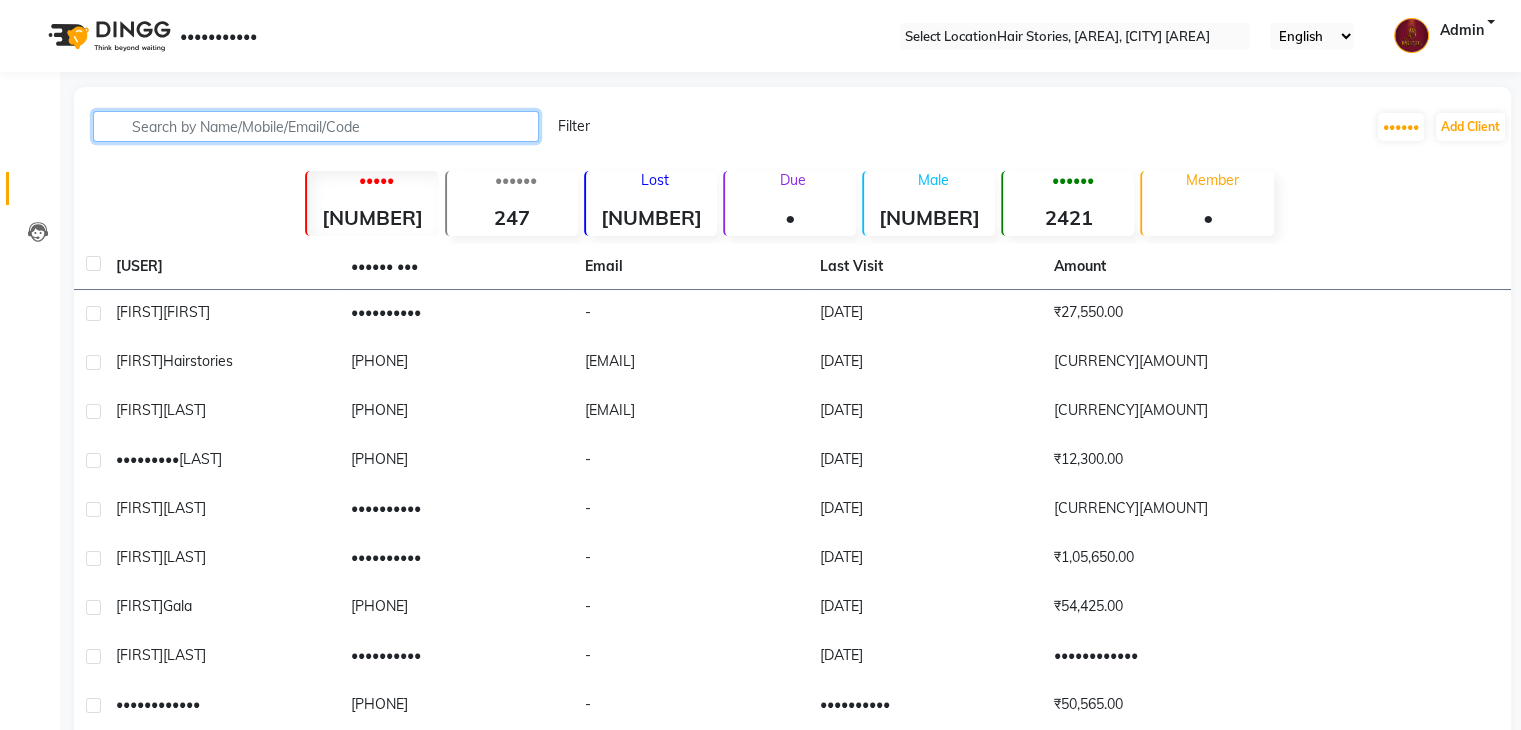 click at bounding box center [316, 126] 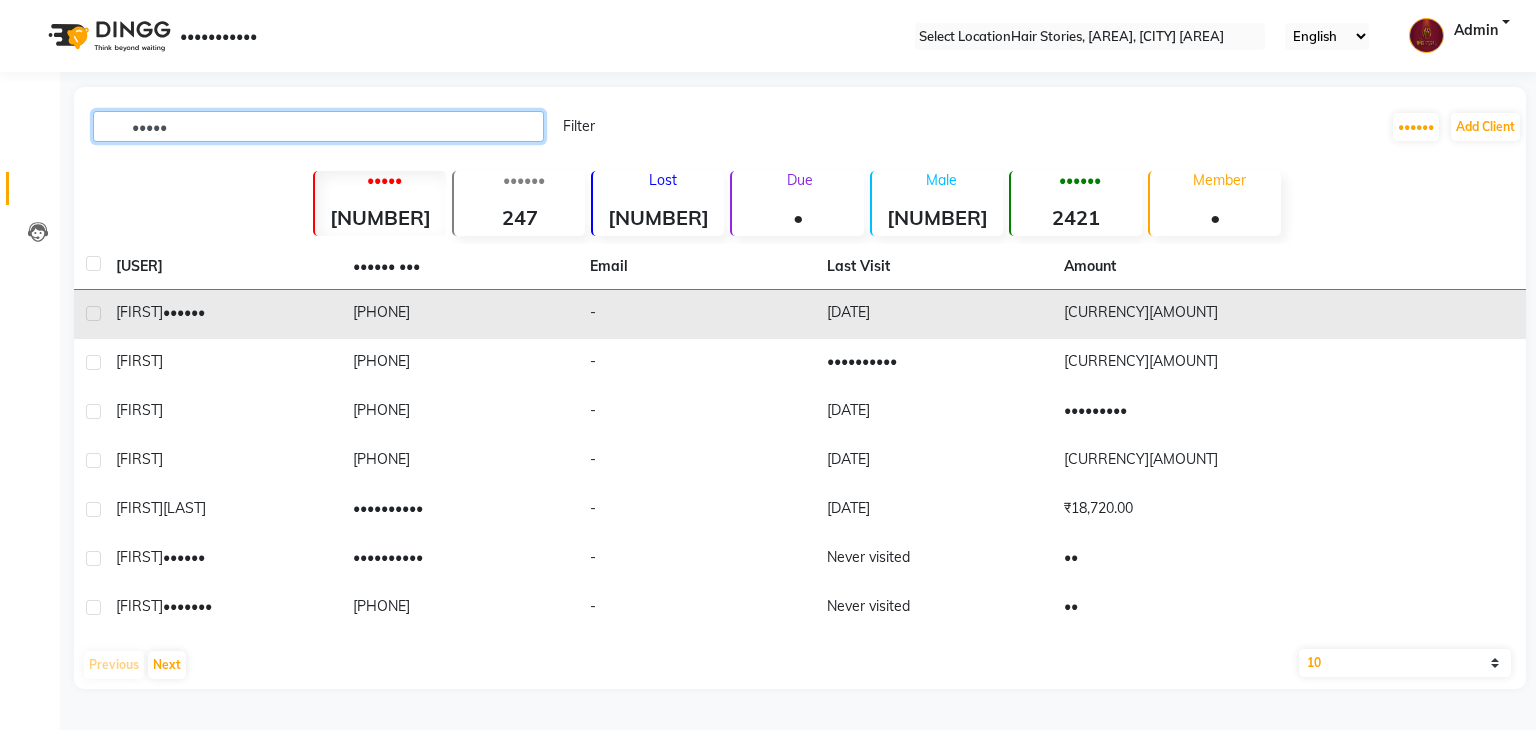 type on "•••••" 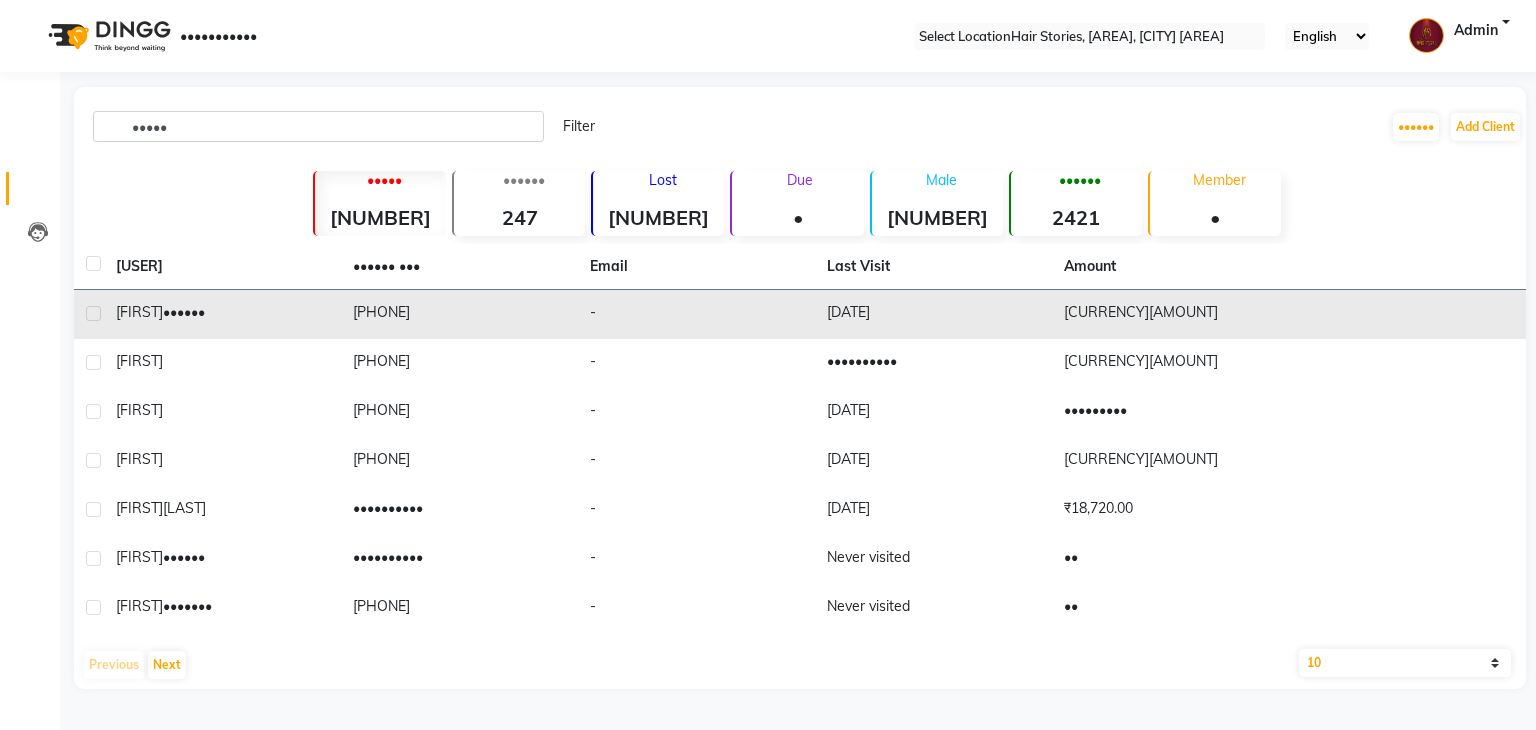 click on "•••••   ••••••" at bounding box center (222, 312) 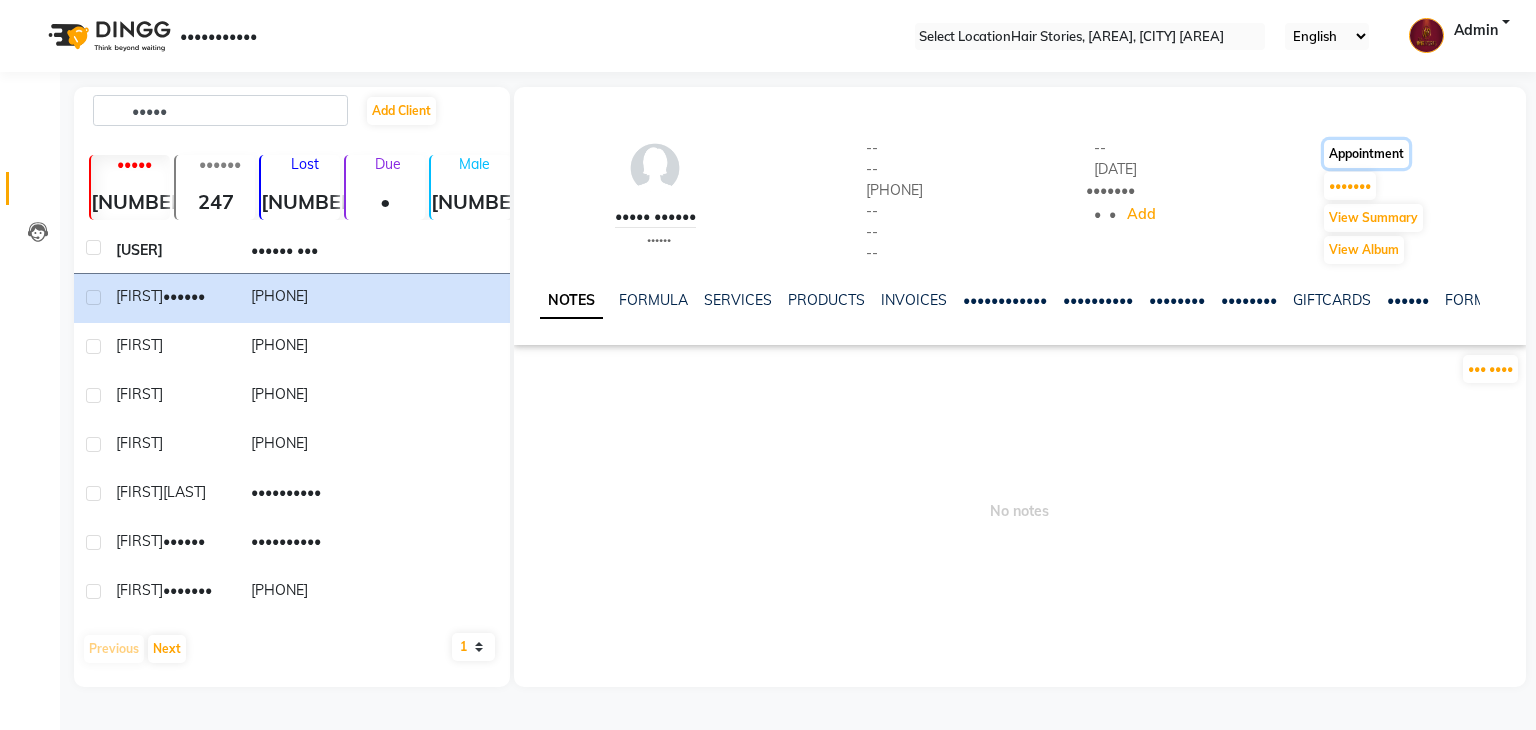 click on "Appointment" at bounding box center (1366, 154) 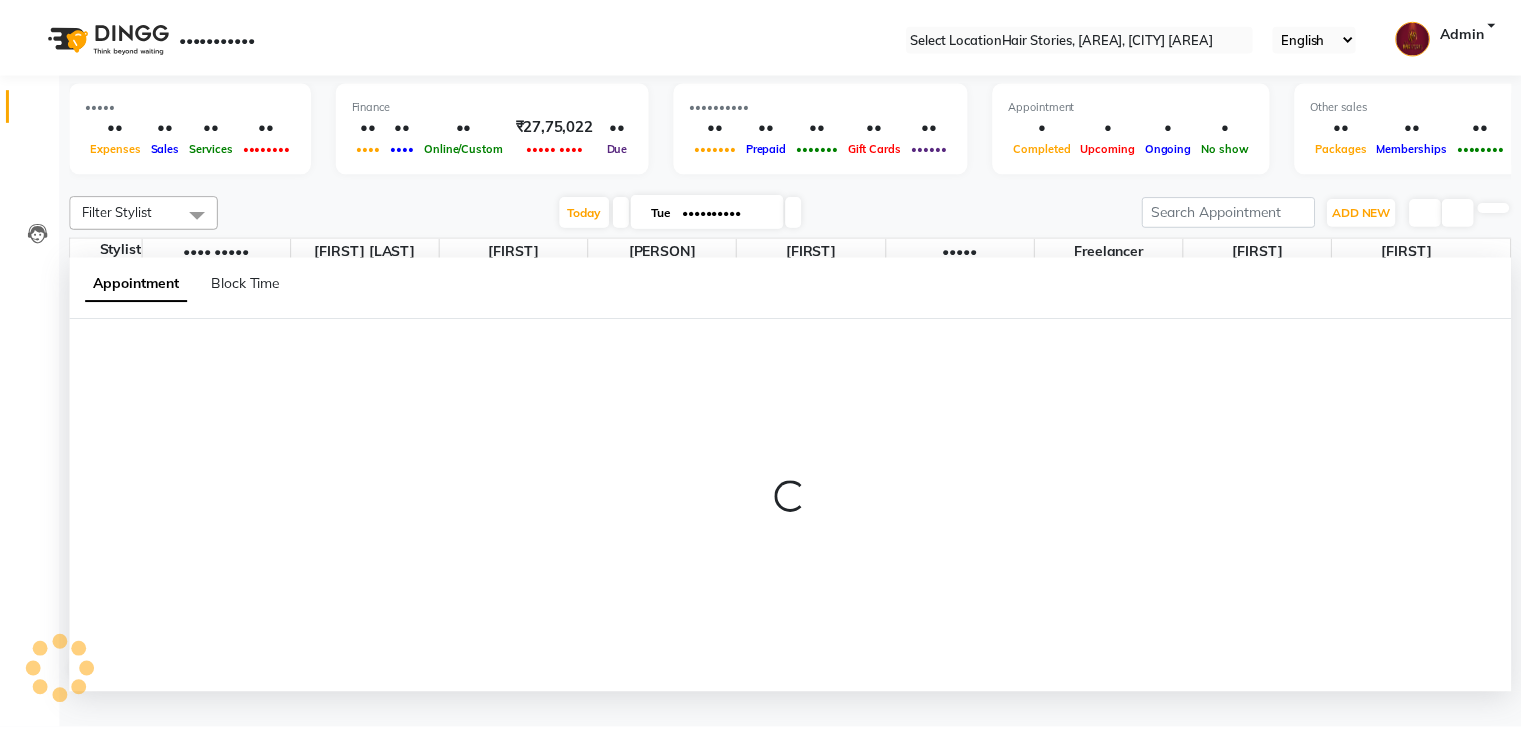 scroll, scrollTop: 0, scrollLeft: 0, axis: both 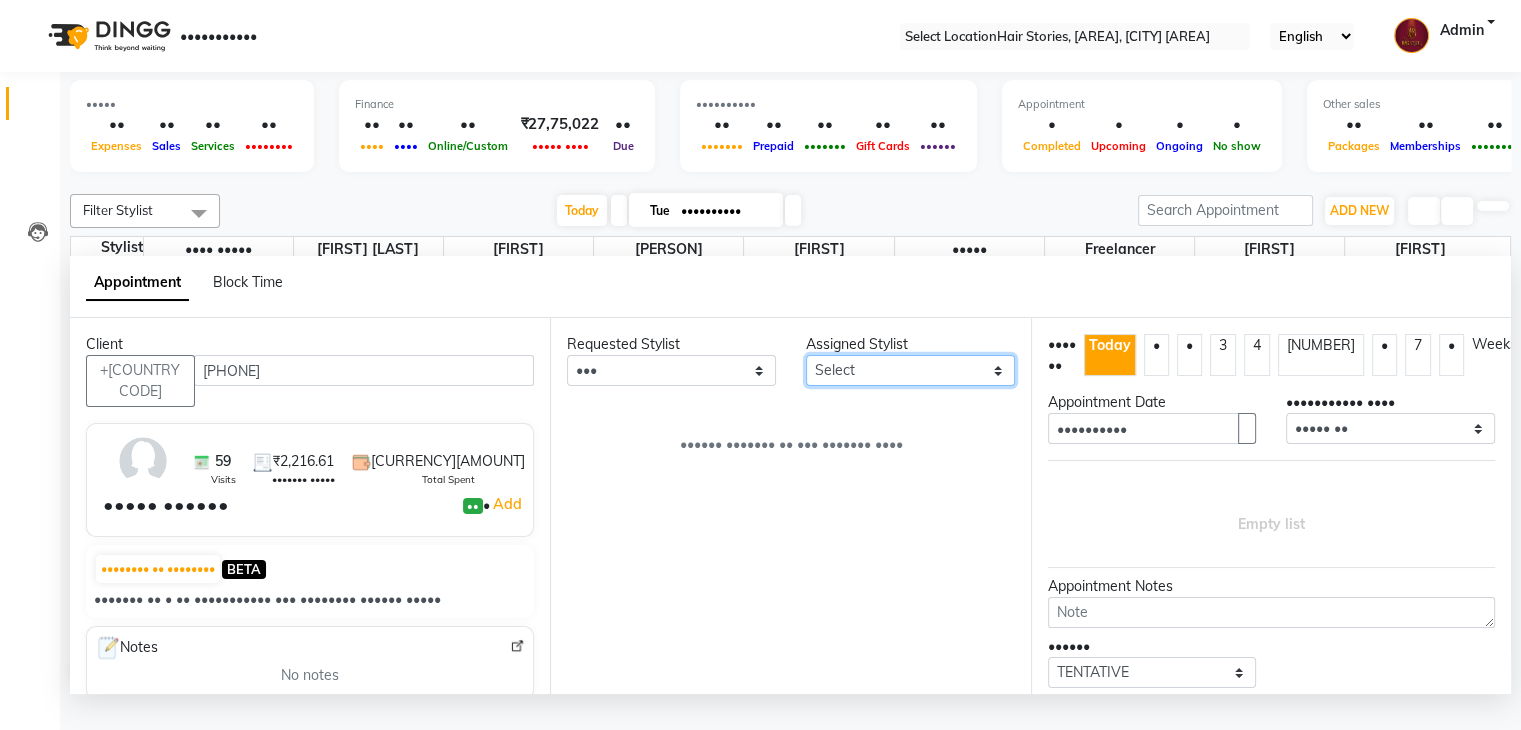 click on "[FIRST] [LAST] [LAST] [FIRST] [LAST] [FIRST] [FIRST] [FIRST]" at bounding box center (671, 370) 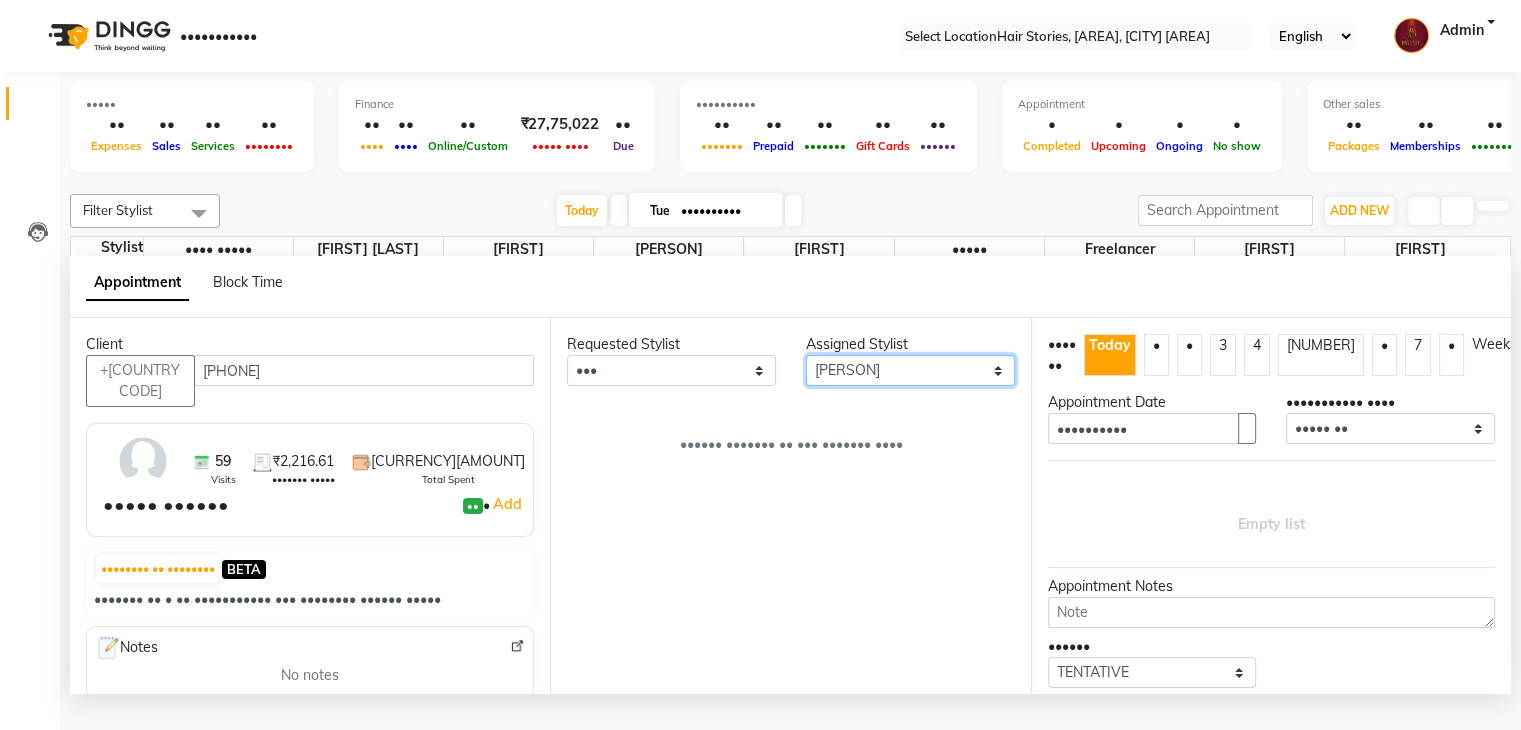 click on "[FIRST] [LAST] [LAST] [FIRST] [LAST] [FIRST] [FIRST] [FIRST]" at bounding box center (671, 370) 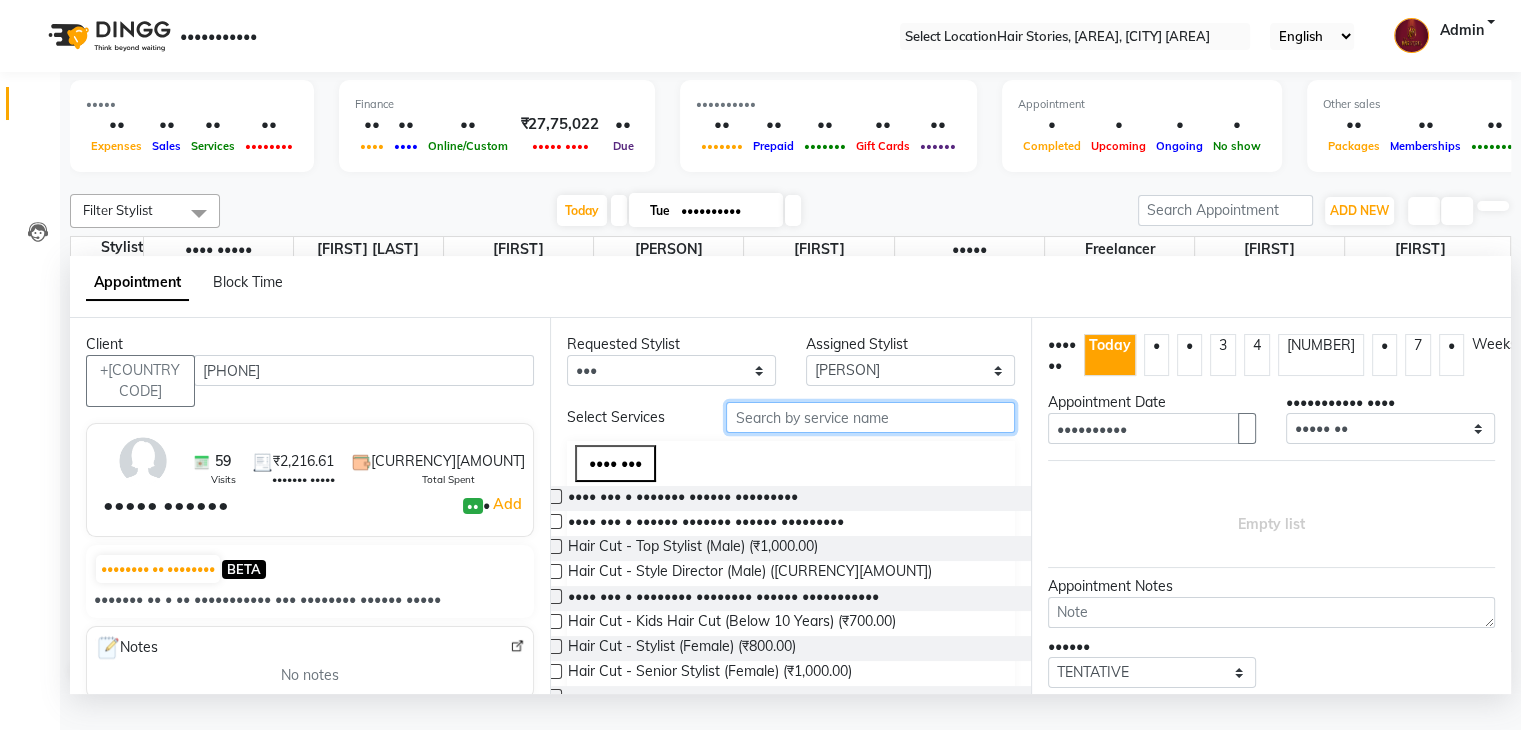 click at bounding box center (870, 417) 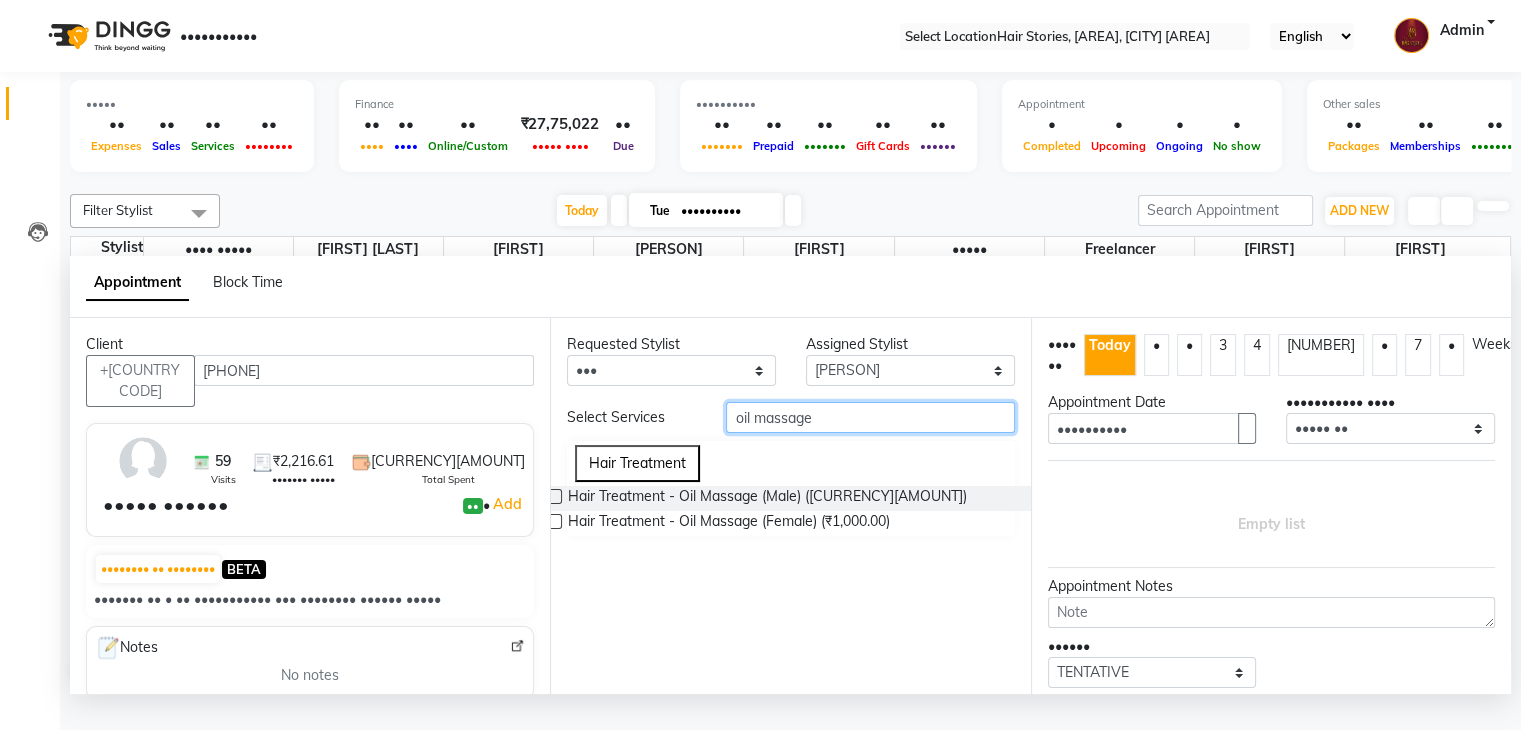 type on "oil massage" 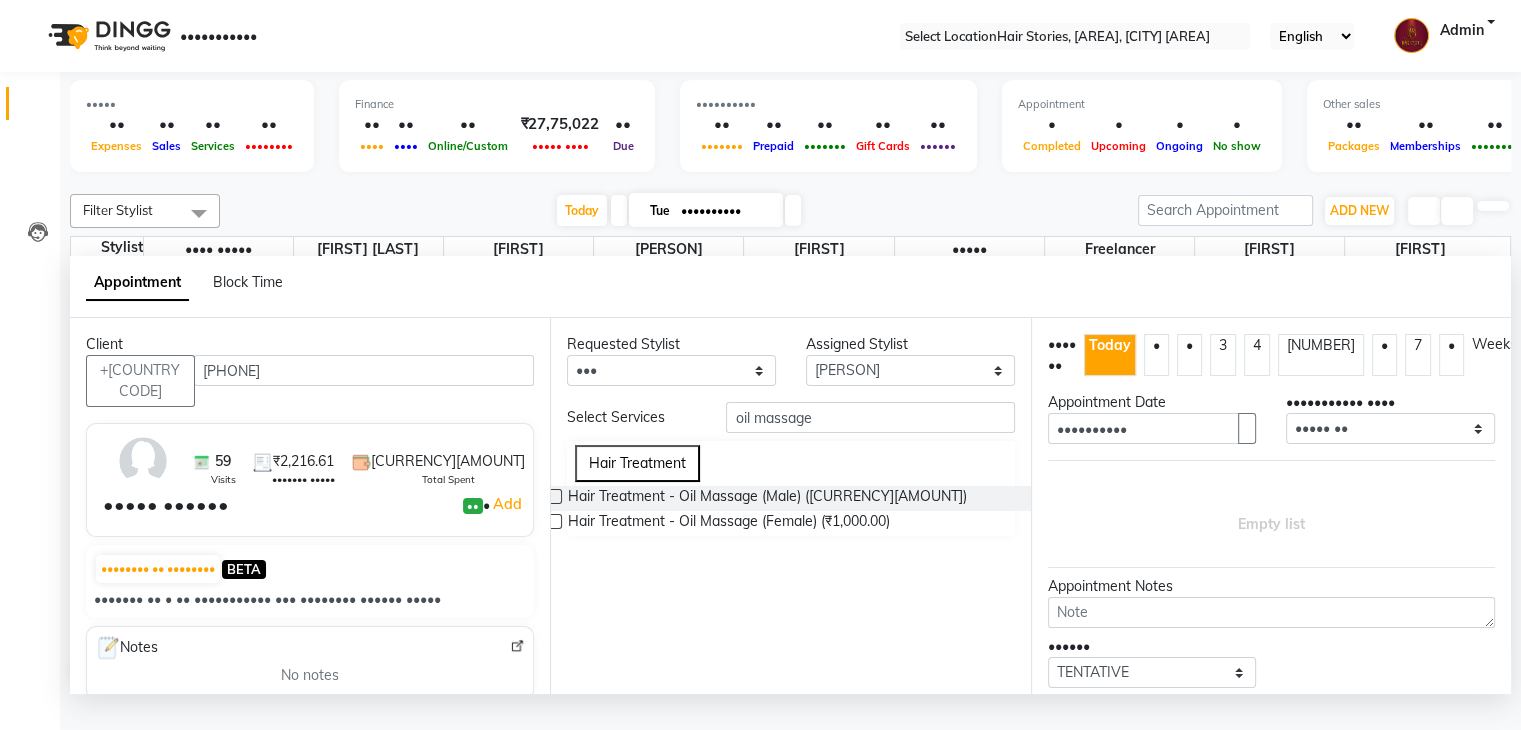 click at bounding box center (554, 521) 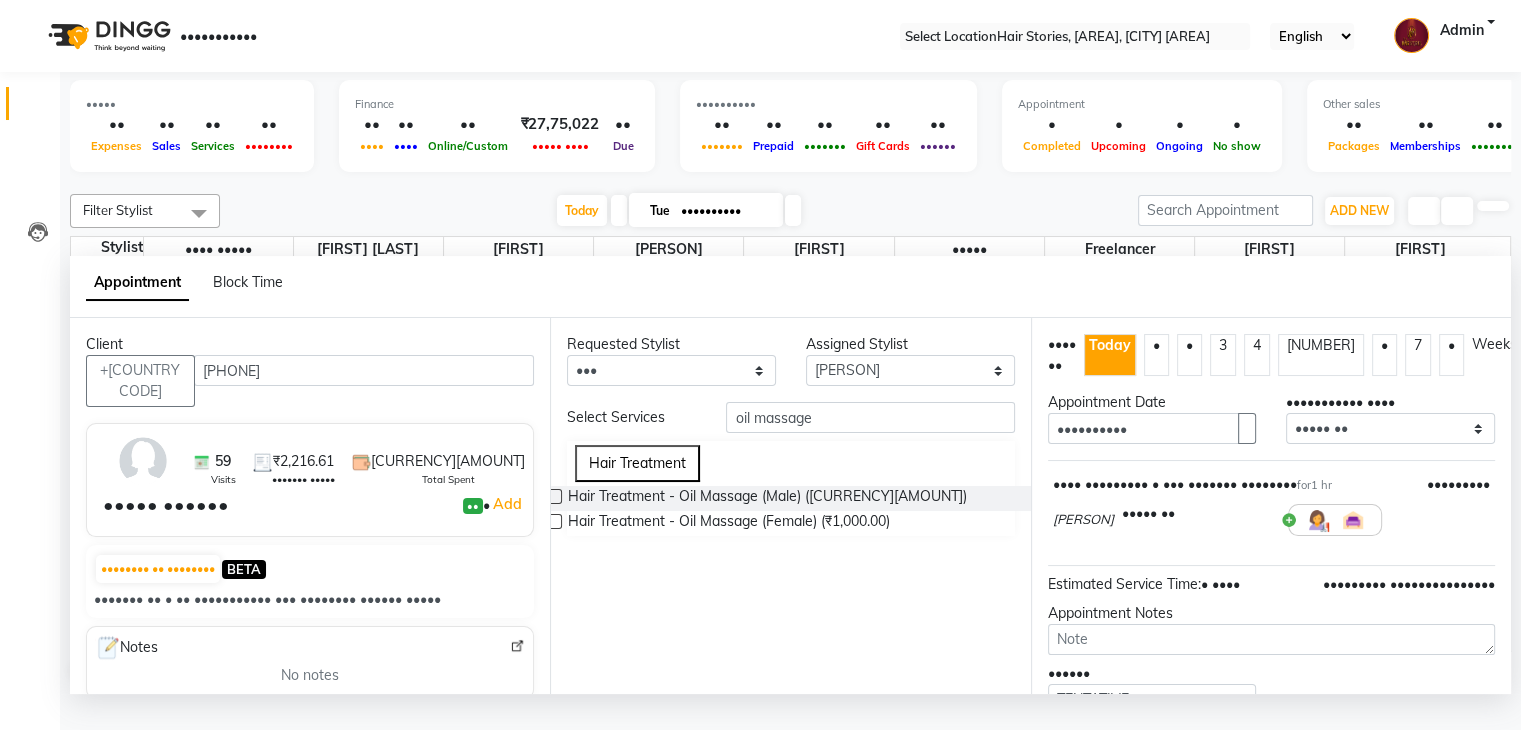scroll, scrollTop: 149, scrollLeft: 0, axis: vertical 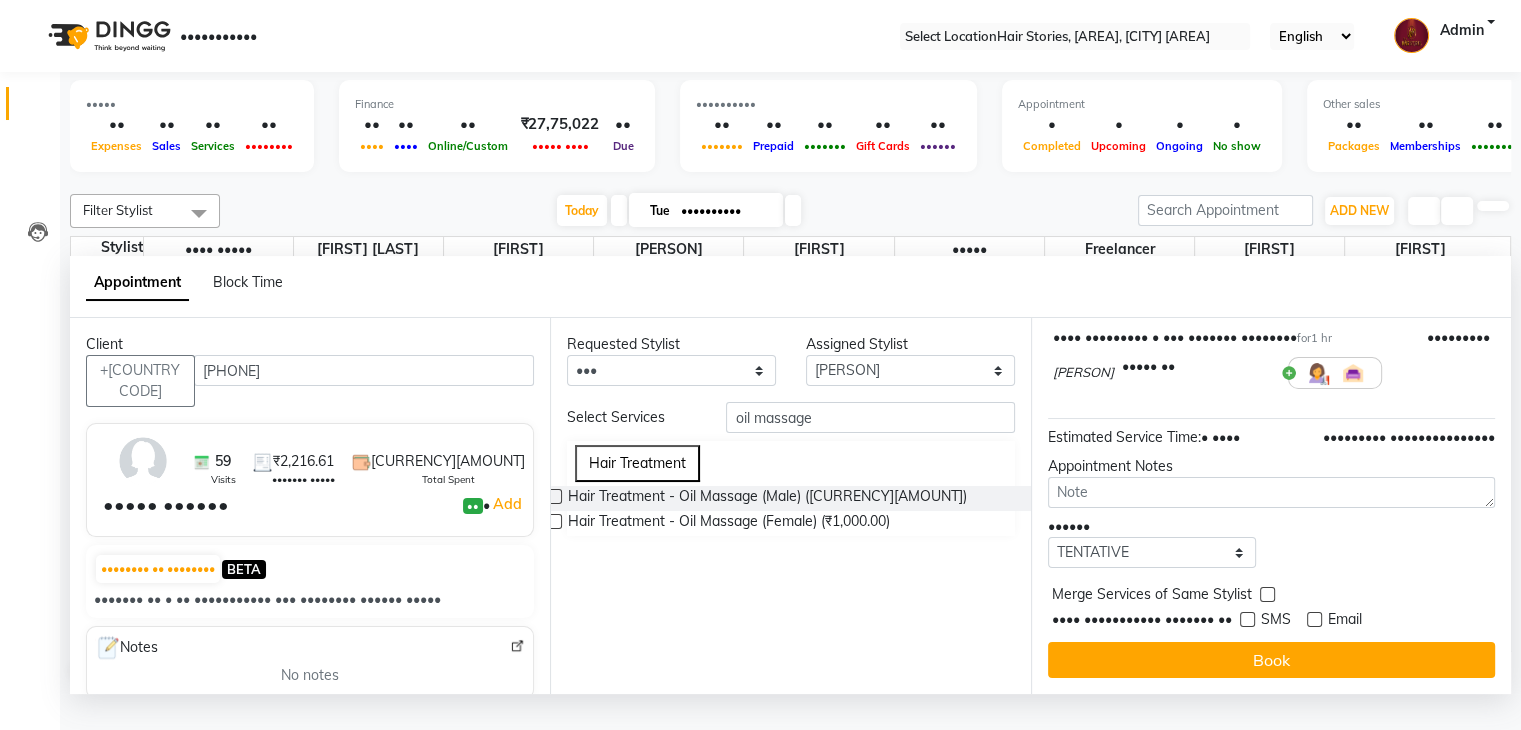 click at bounding box center (1197, 366) 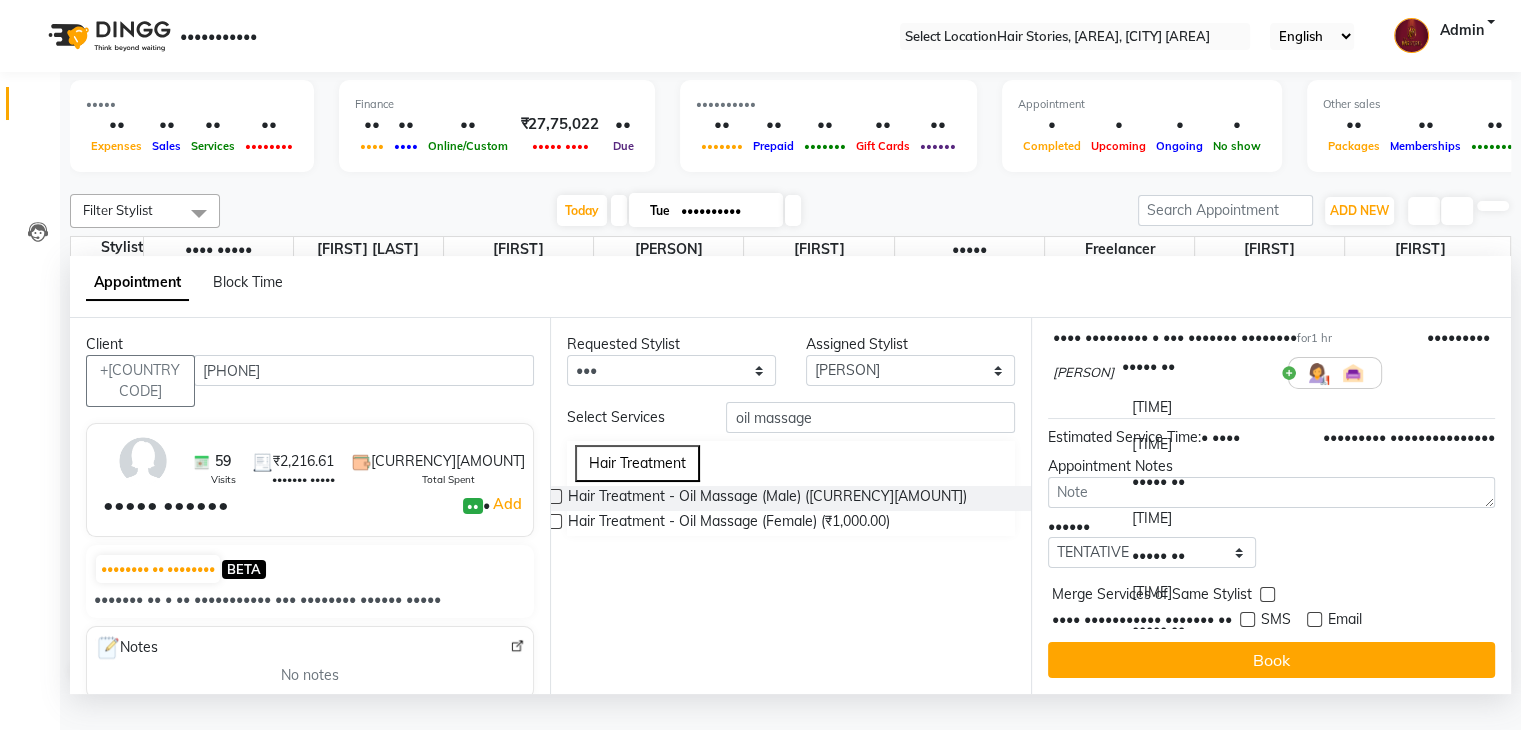 scroll, scrollTop: 896, scrollLeft: 0, axis: vertical 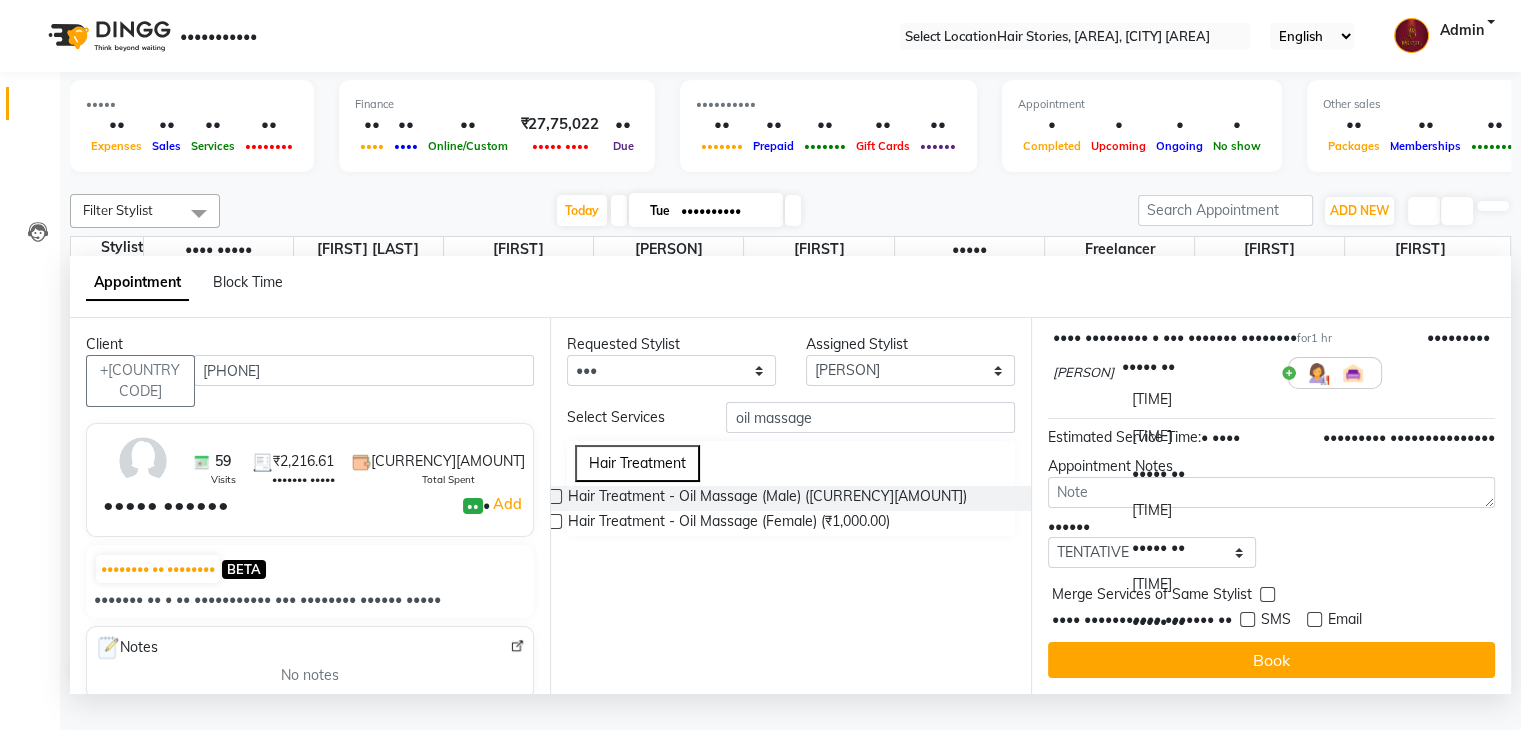 click on "[TIME]" at bounding box center (1197, 436) 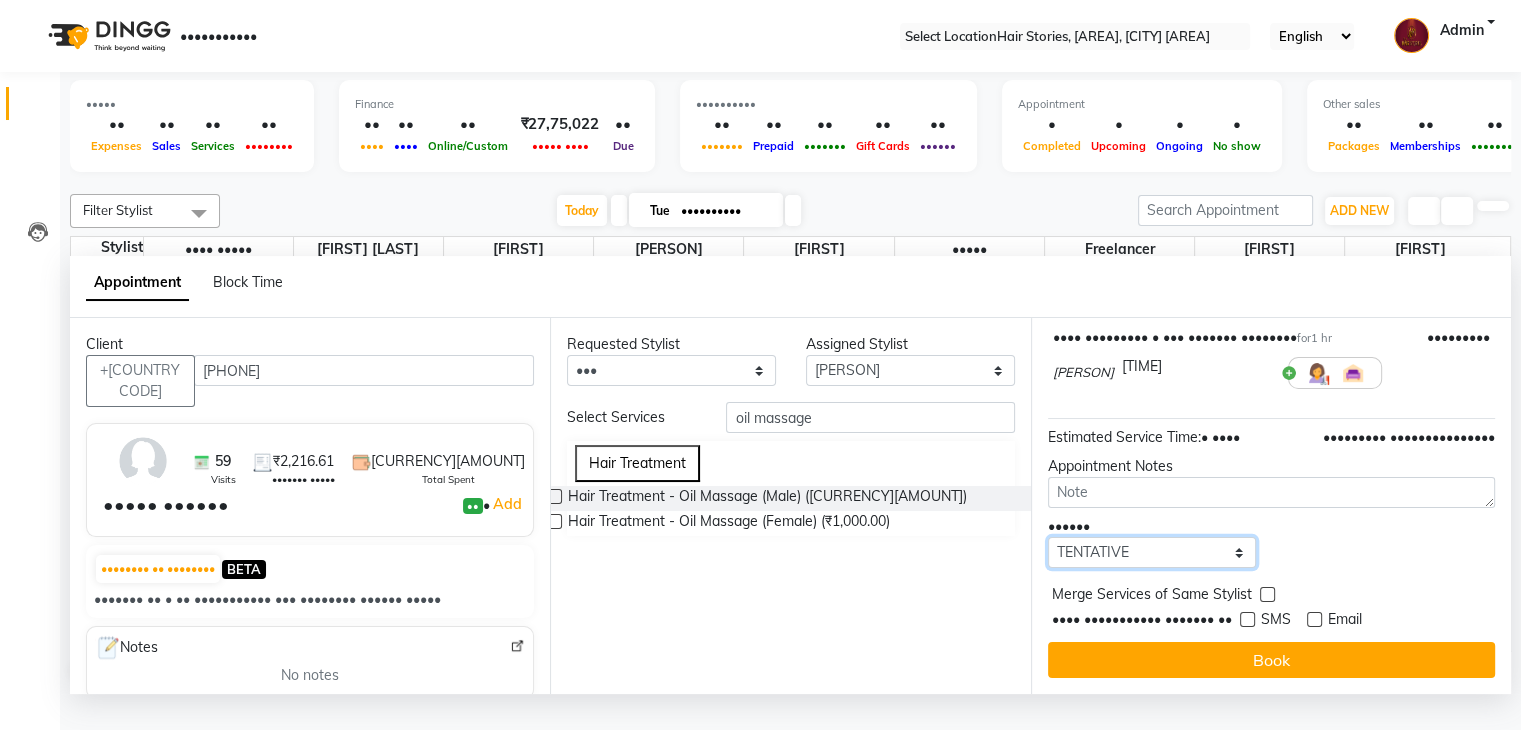 click on "•••••• ••••••••• ••••••• •••••••• ••••••••" at bounding box center (1152, 552) 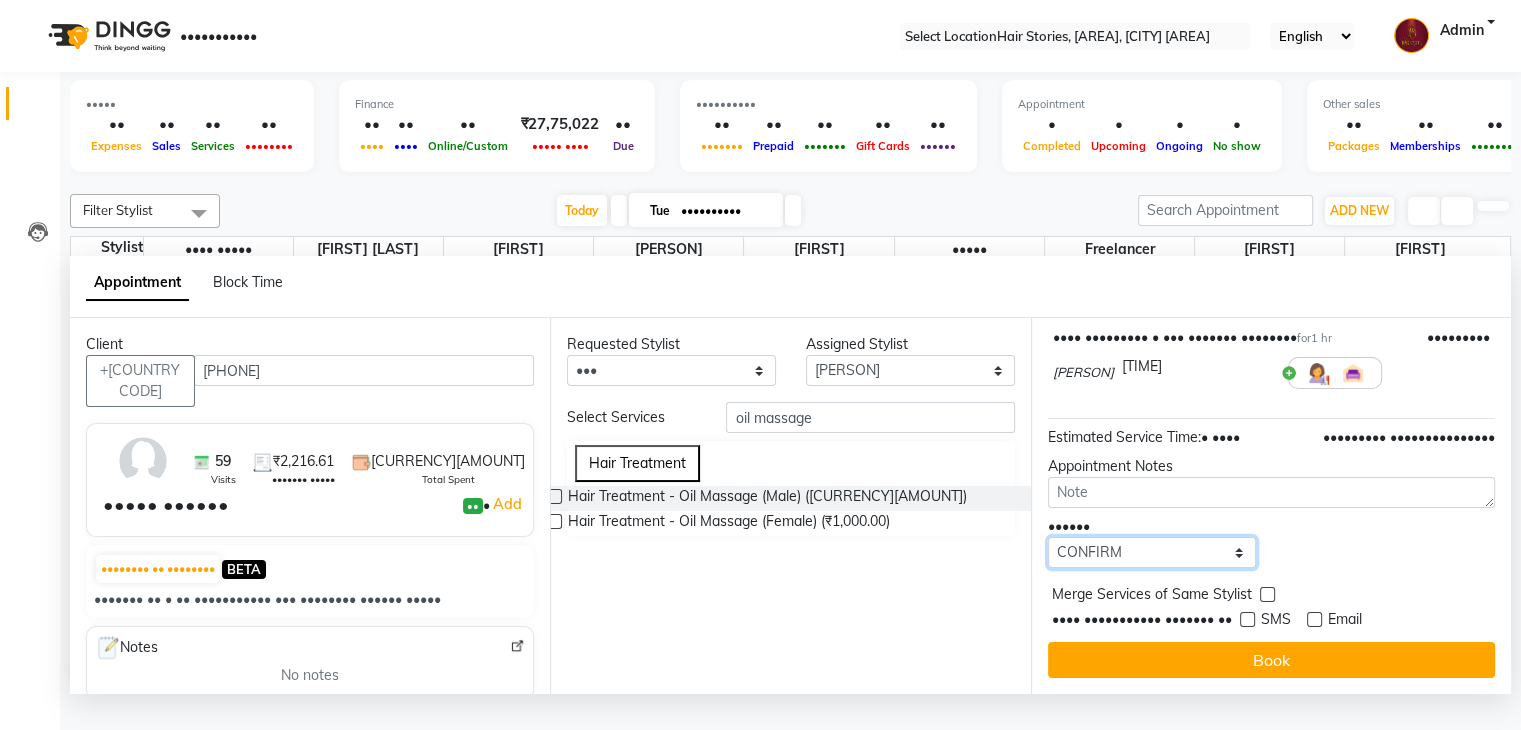 click on "•••••• ••••••••• ••••••• •••••••• ••••••••" at bounding box center [1152, 552] 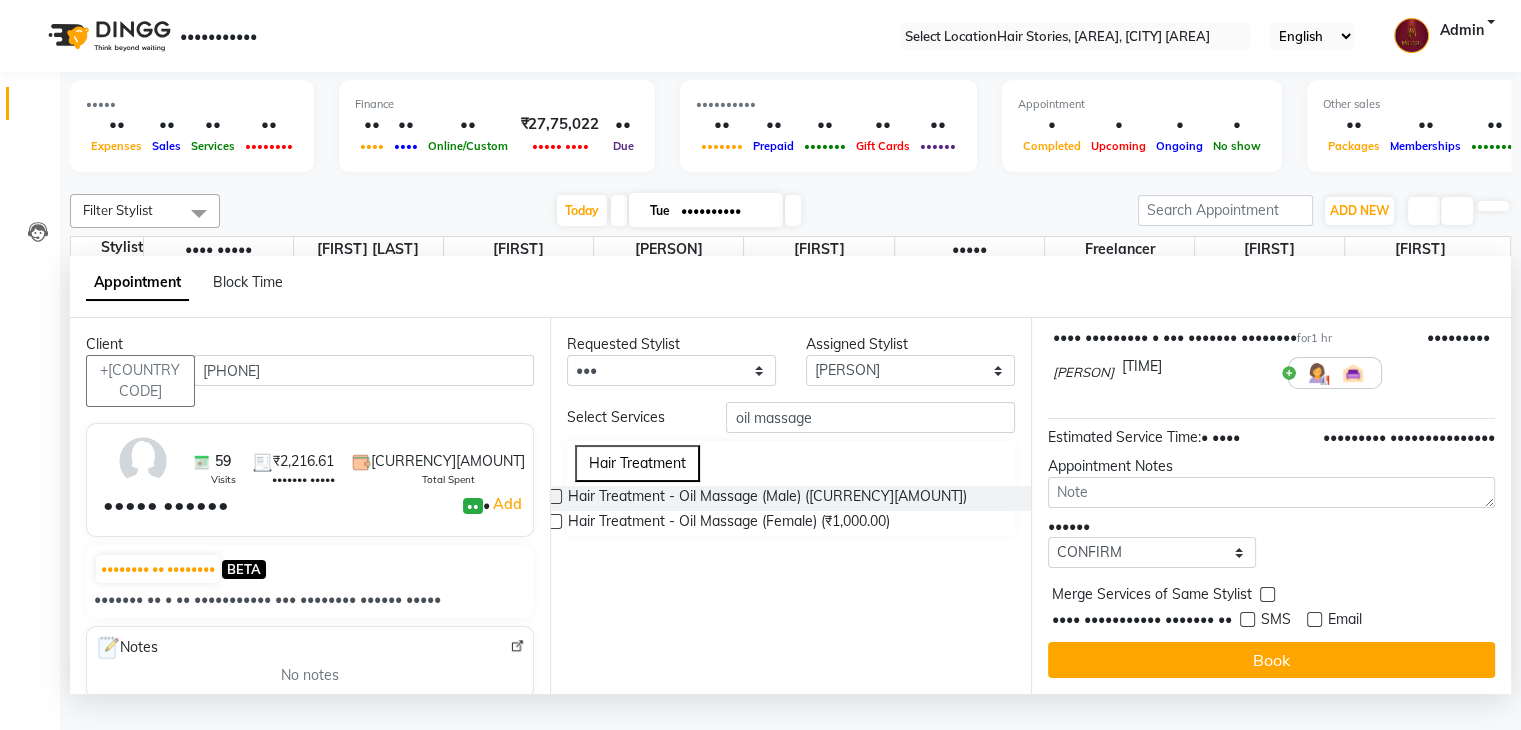 click at bounding box center [1247, 619] 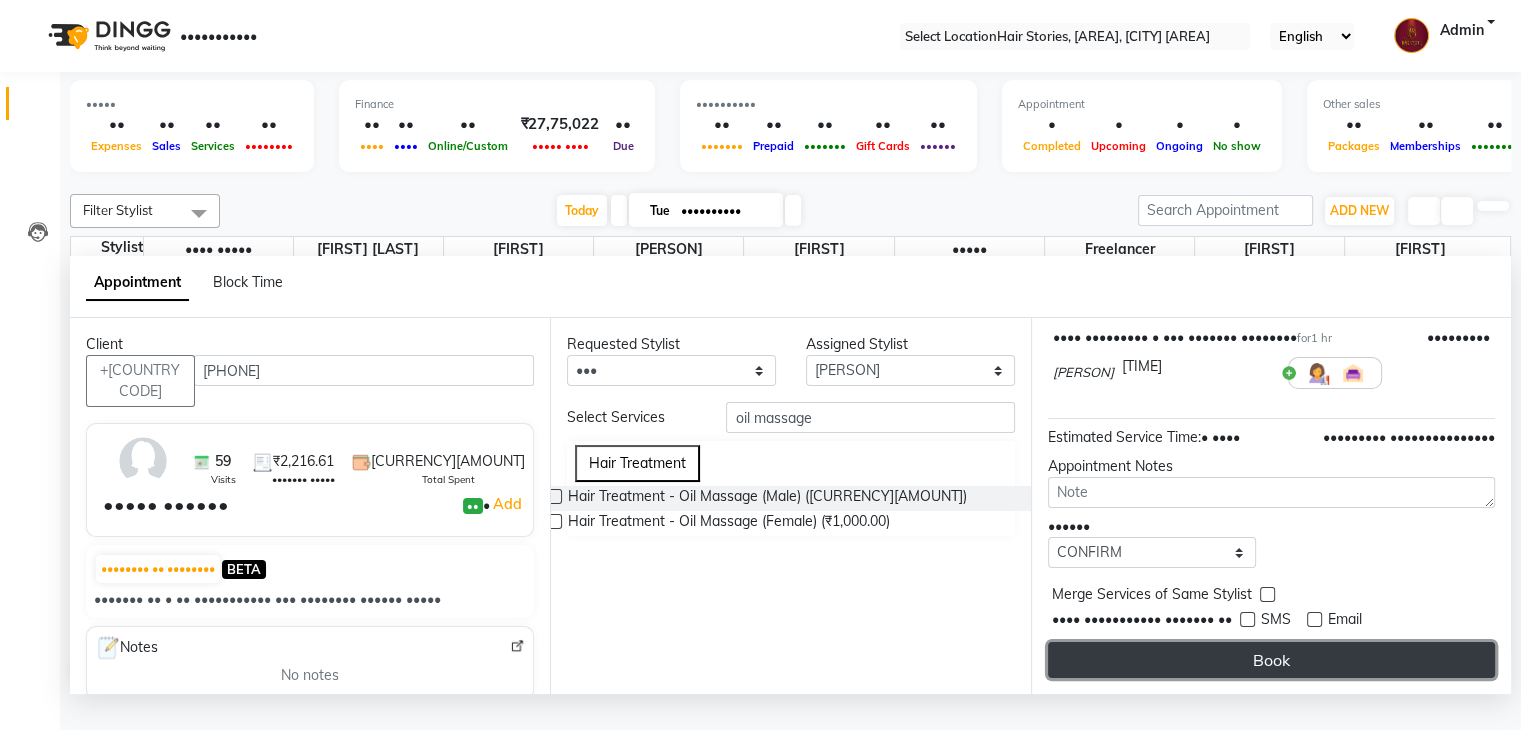 click on "Book" at bounding box center (1271, 660) 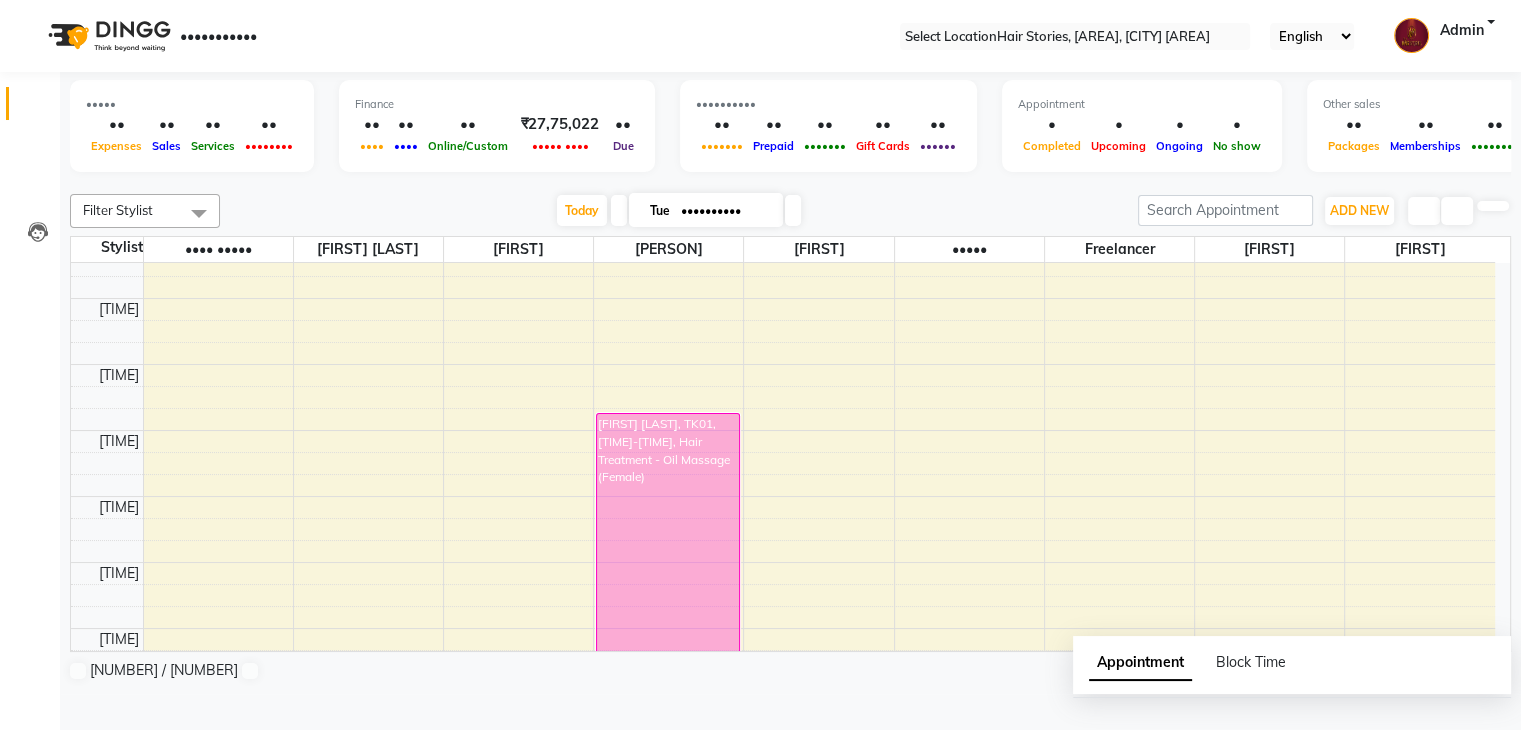 scroll, scrollTop: 1844, scrollLeft: 0, axis: vertical 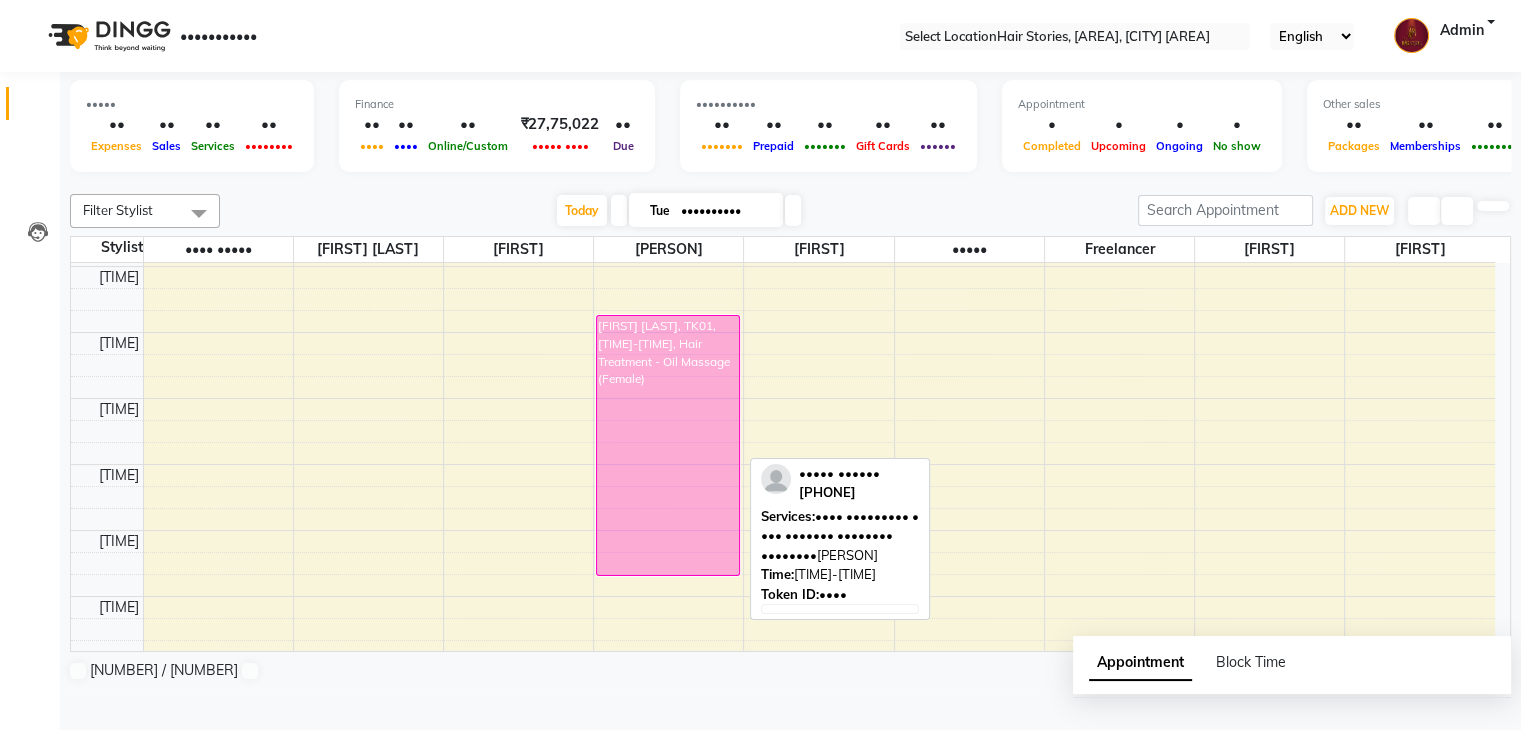 click on "[FIRST] [LAST], TK01, [TIME]-[TIME], Hair Treatment - Oil Massage (Female)" at bounding box center [668, 445] 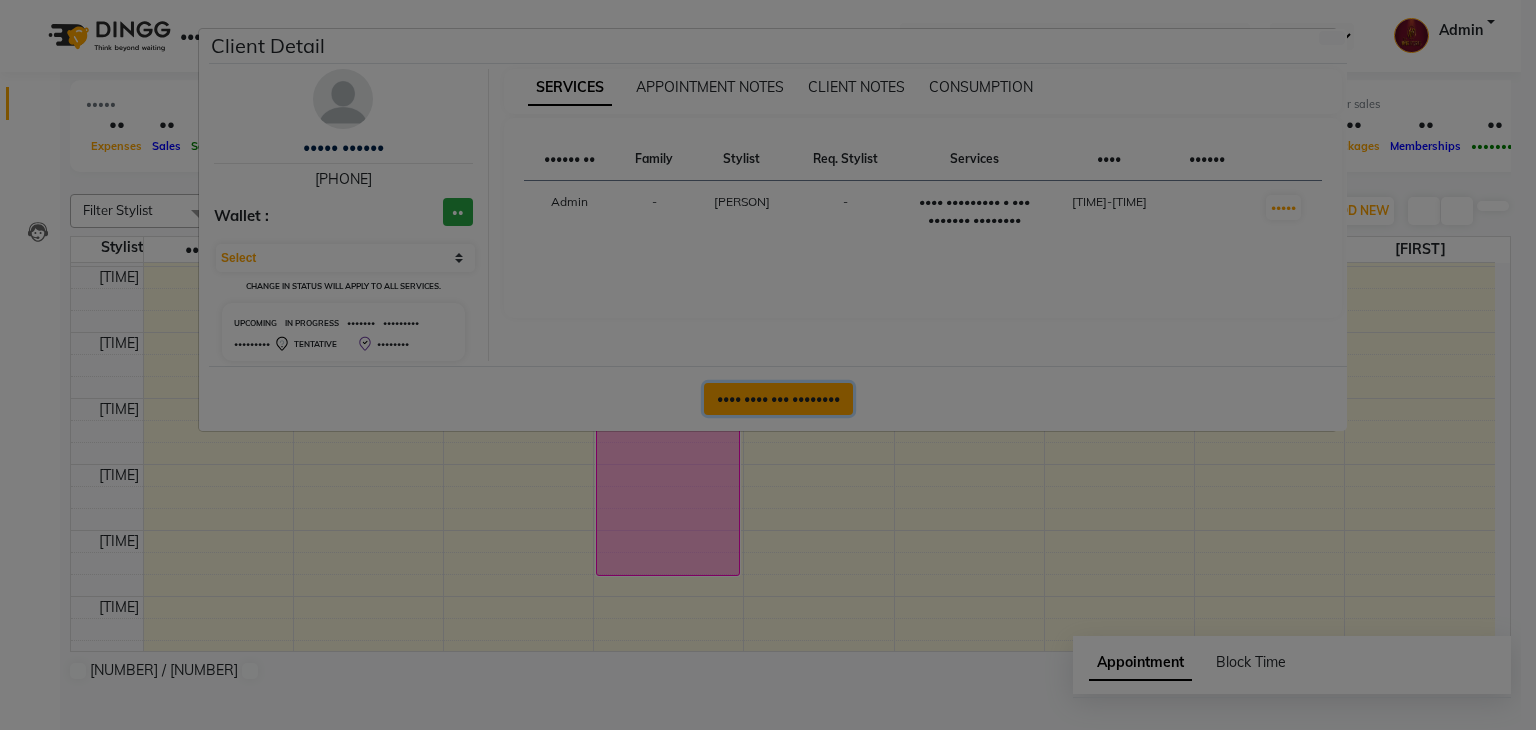click on "•••• •••• ••• ••••••••" at bounding box center [778, 399] 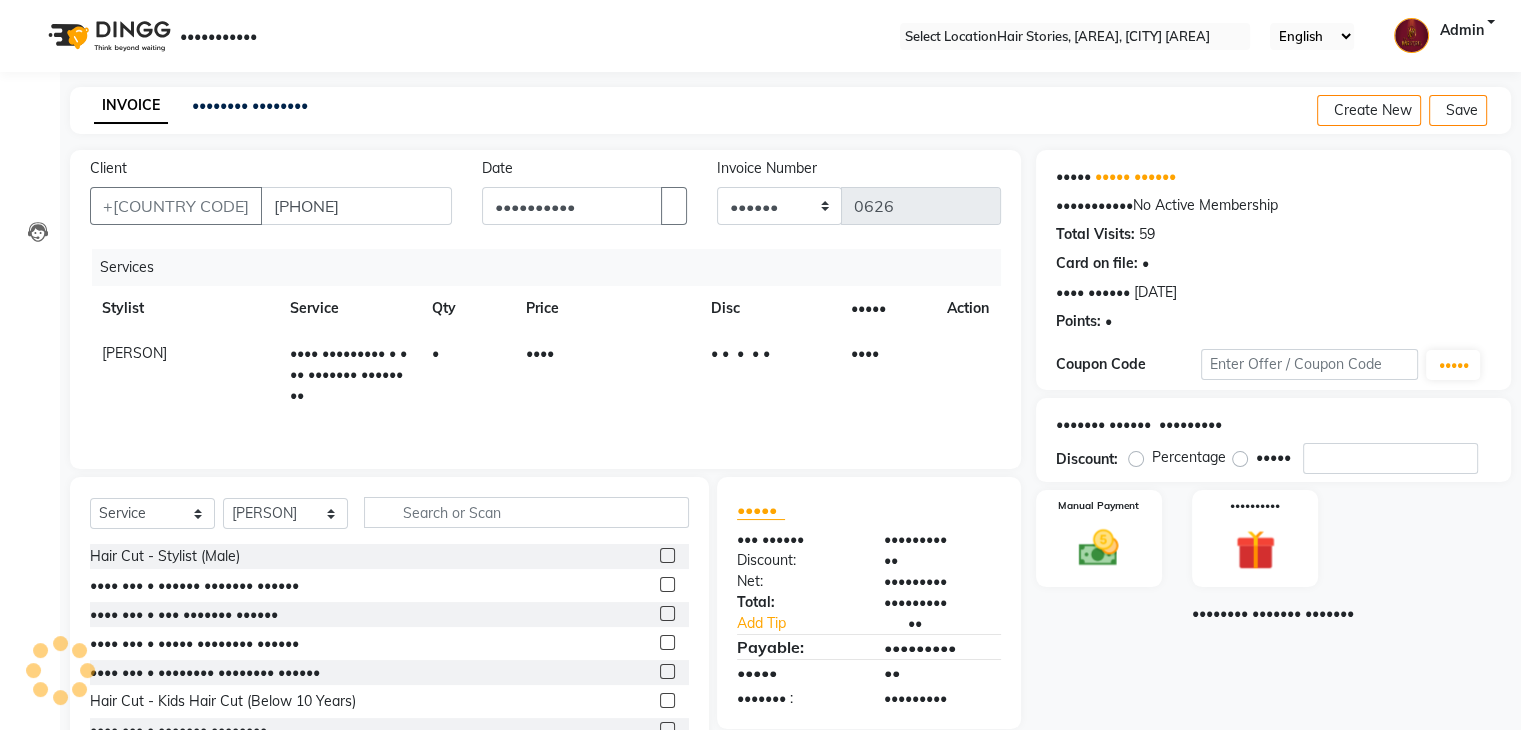 click on "••••" at bounding box center (606, 374) 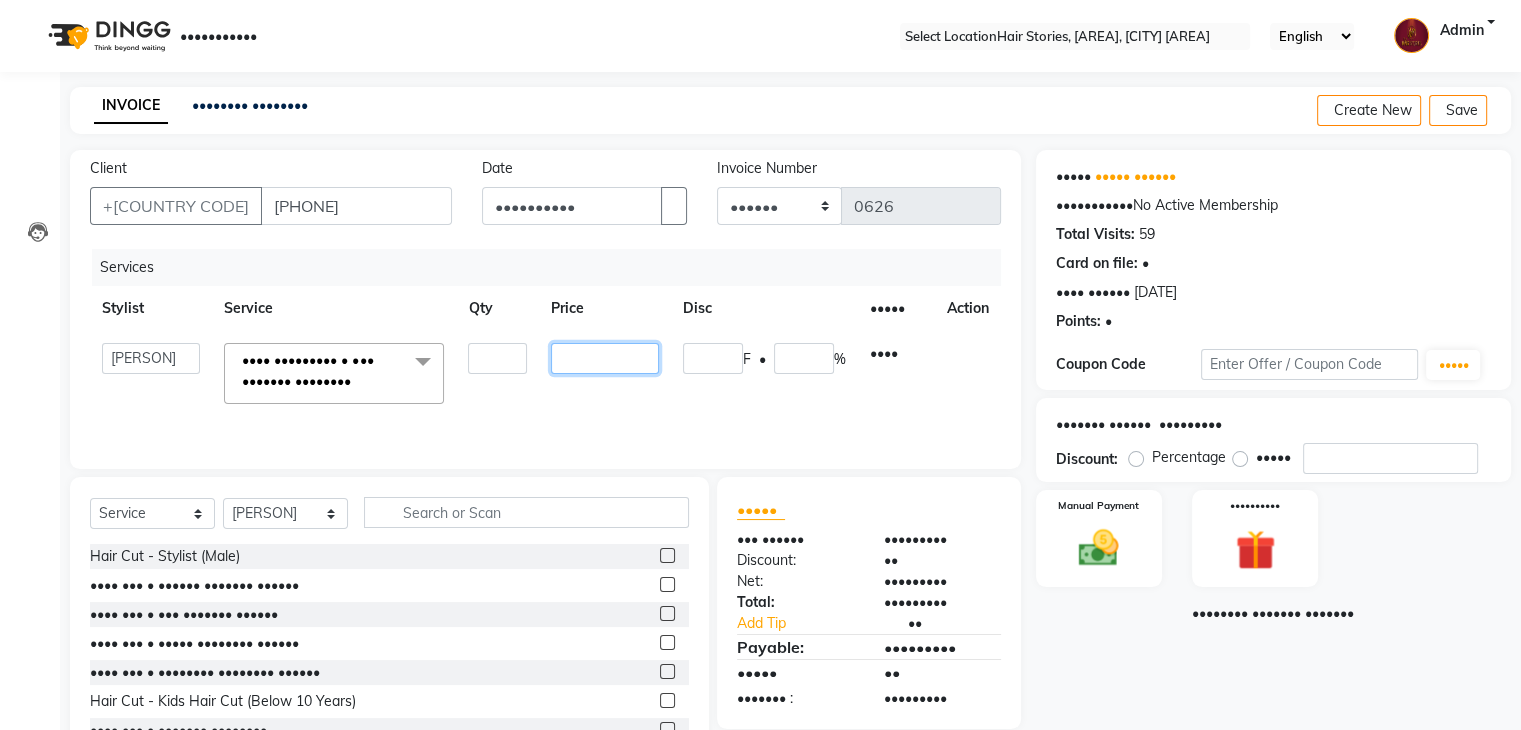drag, startPoint x: 604, startPoint y: 358, endPoint x: 528, endPoint y: 369, distance: 76.79192 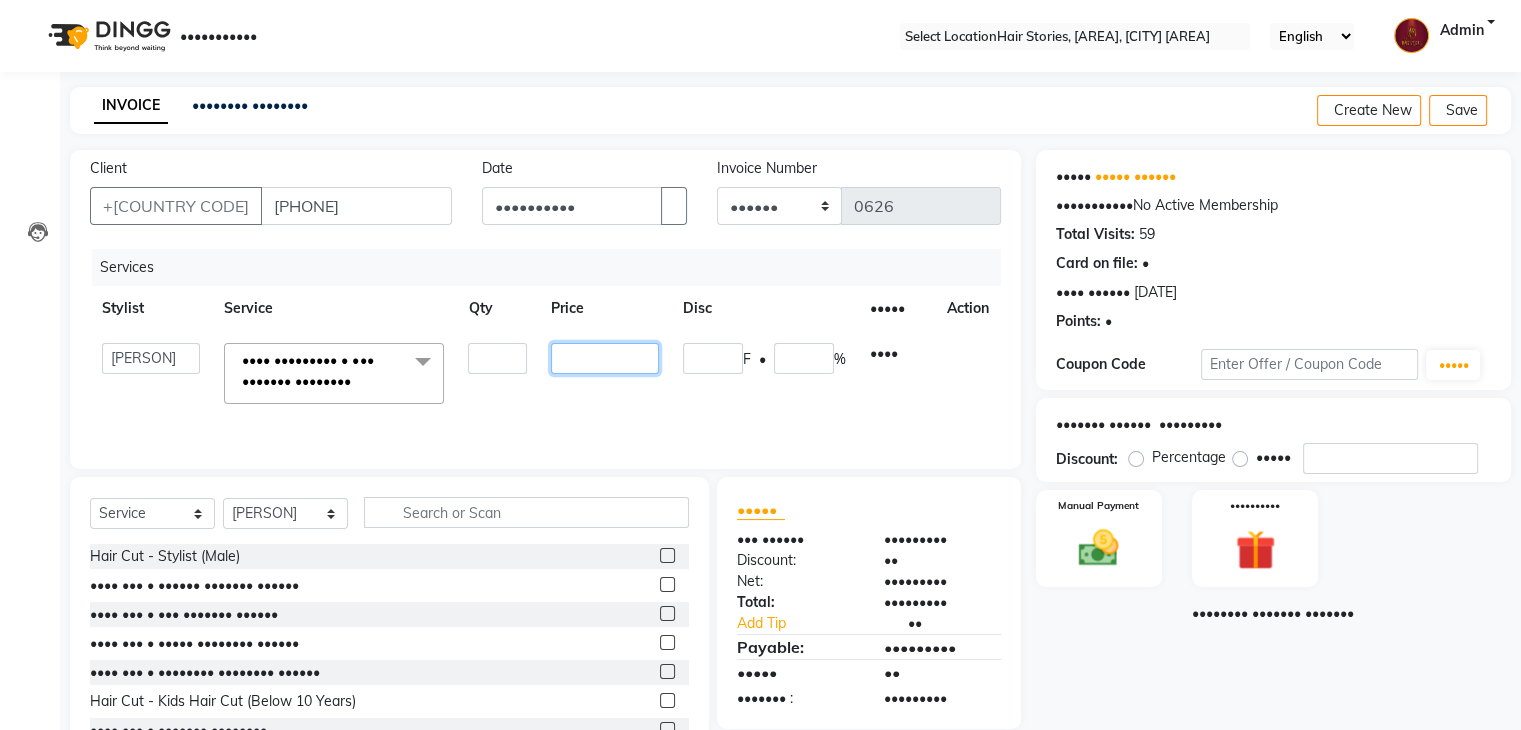 click on "•••••   ••••   •••• •••••   ••••••••••   ••••••   •••• •••••   •••••   ••••••   ••••••  •••• ••••••••• • ••• ••••••• ••••••••  • •••• ••• • ••••••• •••••• •••• ••• • •••••• ••••••• •••••• •••• ••• • ••• ••••••• •••••• •••• ••• • ••••• •••••••• •••••• •••• ••• • •••••••• •••••••• •••••• •••• ••• • •••• •••• ••• •••••• •• •••••• •••• ••• • ••••••• •••••••• •••• ••• • •••••• ••••••• •••••••• •••• ••• • ••• ••••••• •••••••• •••• ••• • ••••• •••••••• •••••••• •••• ••• • •••••••• •••••••• •••••••• •••• ••• • •••• •••• ••• •••••• •• •••••• •••••••• •••• ••• • •••• •••• •••• ••••••• •••• •••••••• •••• ••• •••• •••••• ••••• •••••• ••••••• ••••••••• •••• •••••• • •••••• •••••• ••••••• •••• •••••• ••••••••• •••• •••••• • •••••• •••••• •••••• ••••••••• •••• •••••• • •••• ••••• •• •••••• ••••• •••••• ••••••••• •••• •••••• • •••••• •••••• •••••••• ••••••••• •••• •••••• • •••• ••••• •• •••••••• ••••••••• •••• •••••• • •••••• •••••• •••••••• ••••• ••••• ••••• ••••••••• •••• ••••••• ••••• ••••• ••  •••• ••••• •••••• ••••••" at bounding box center (545, 373) 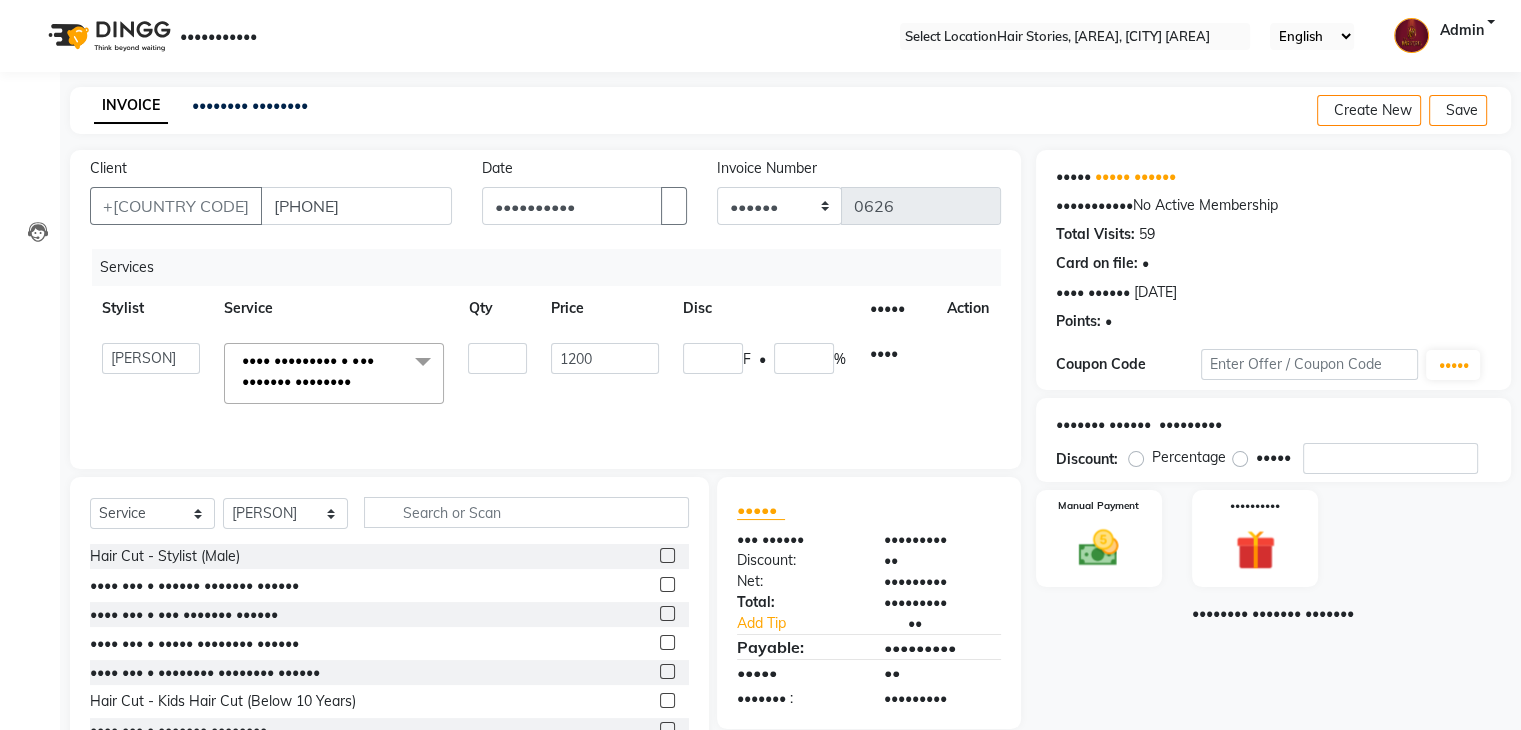 click on "••••• •••••  •••••• •••••••••••  •• •••••• ••••••••••  ••••• •••••••  •• •••• •• •••••  • •••• ••••••   •••••••••• •••••••   •  •••••• •••• ••••• ••••••• ••••••  •••••••••  •••••••••  ••••••••••   •••••  • •••••• ••••••• ••••••••••  •••••••• ••••••• •••••••" at bounding box center [1281, 461] 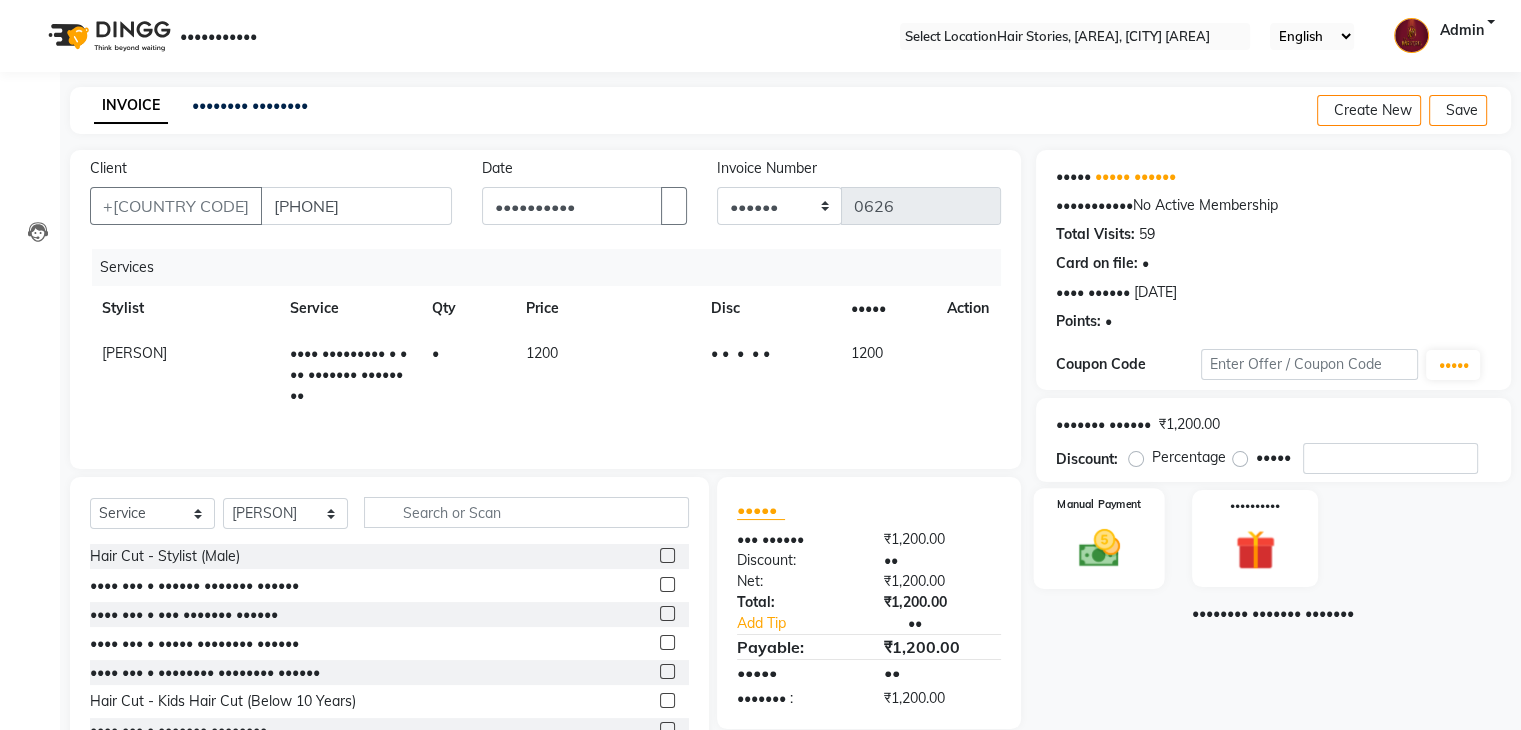 click at bounding box center [1098, 548] 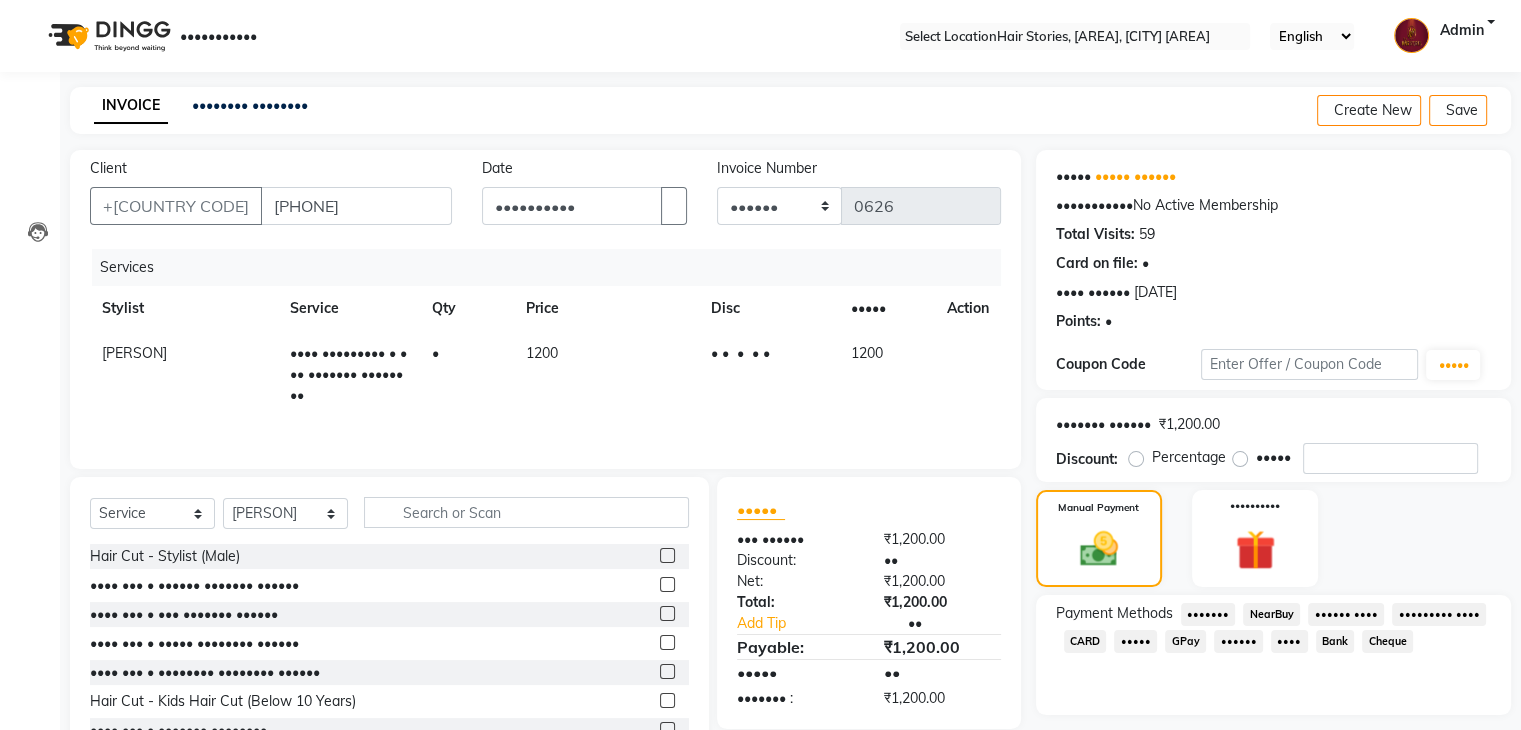 scroll, scrollTop: 72, scrollLeft: 0, axis: vertical 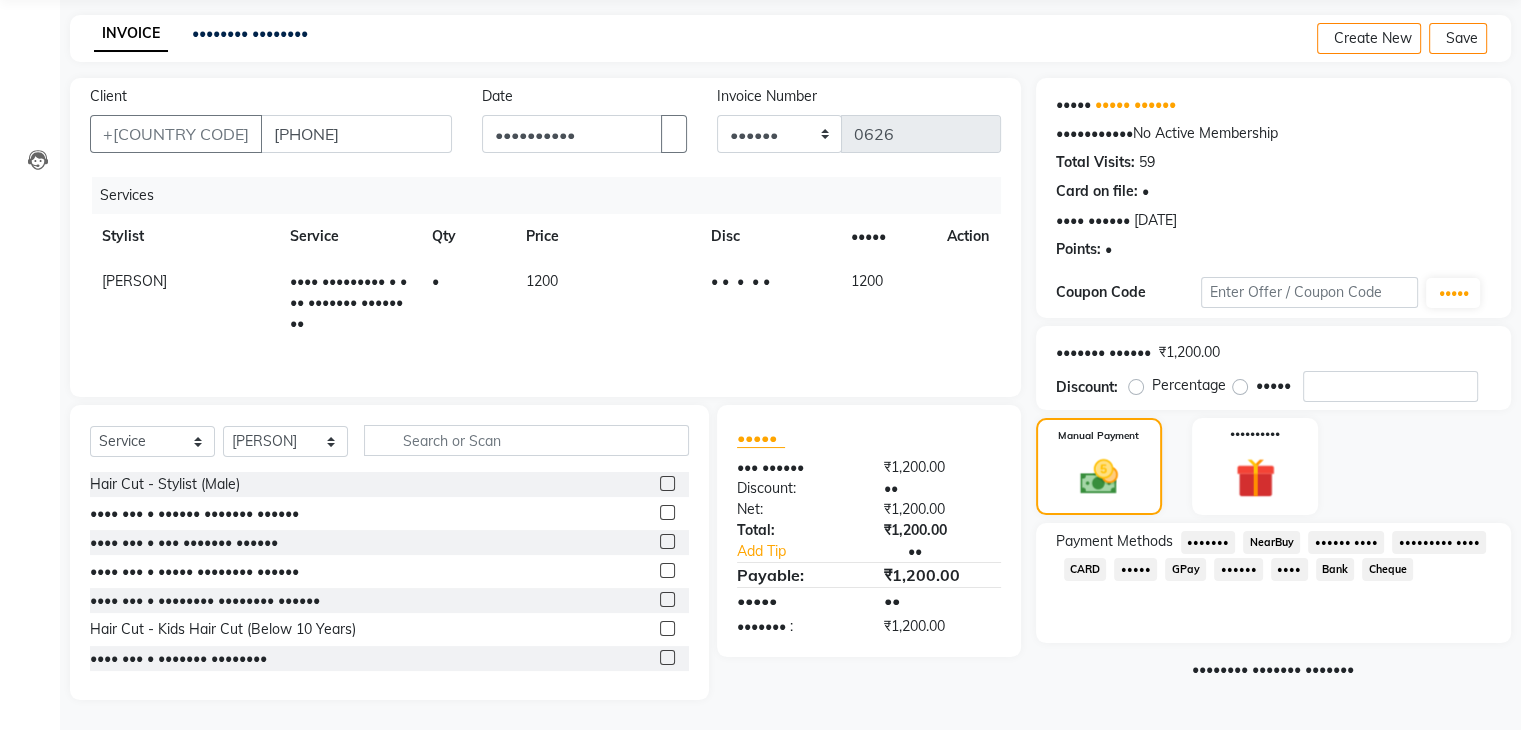 click on "GPay" at bounding box center (1208, 542) 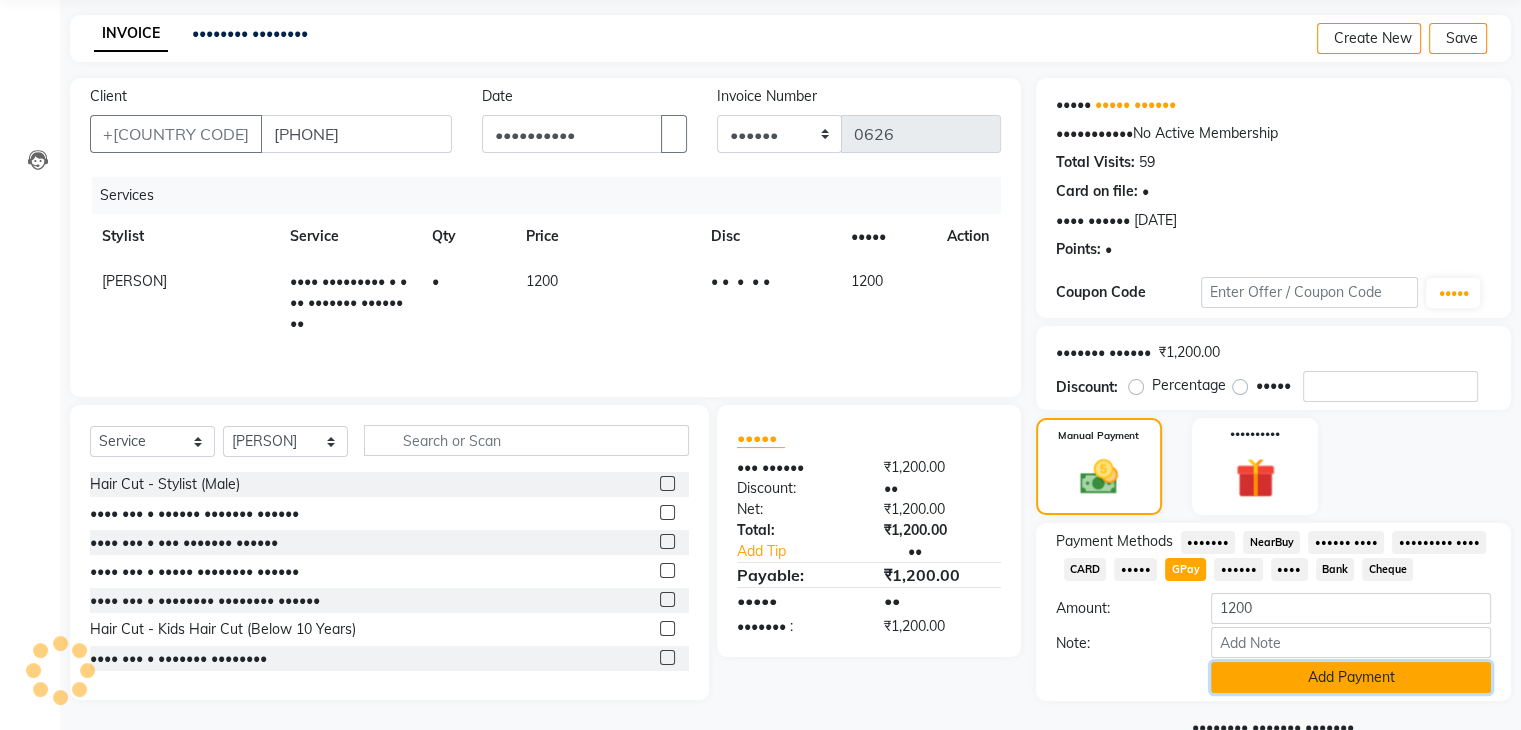 click on "Add Payment" at bounding box center [1351, 677] 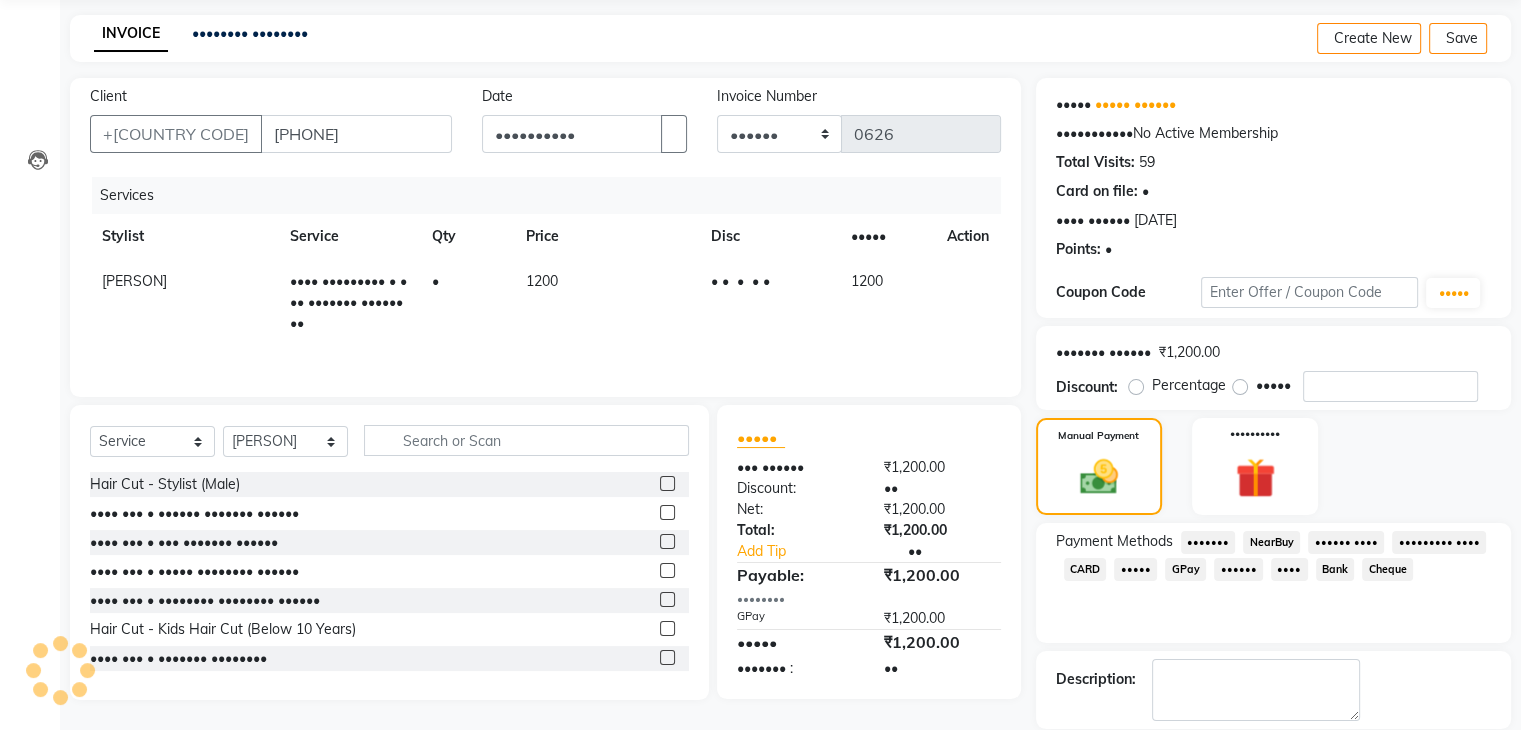 scroll, scrollTop: 171, scrollLeft: 0, axis: vertical 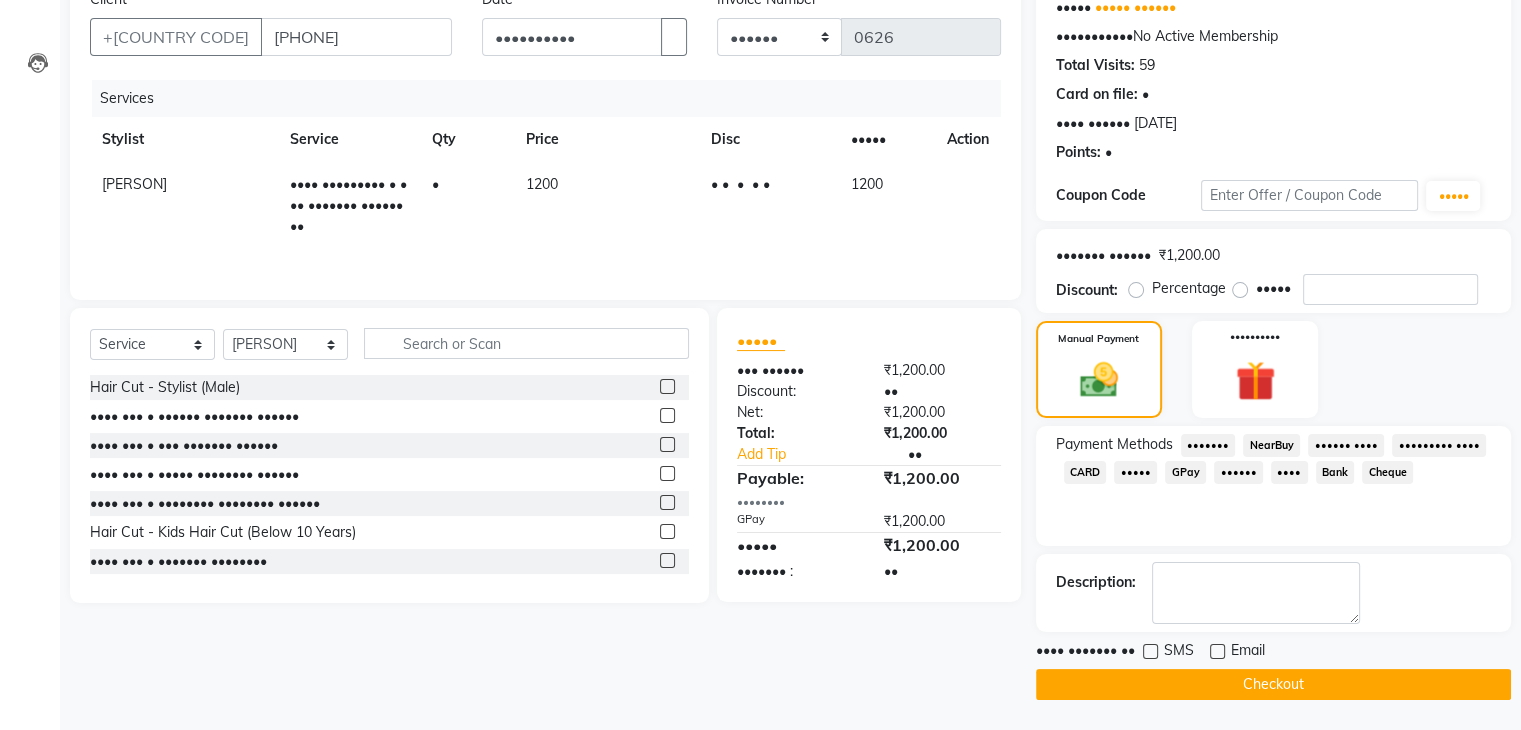 click at bounding box center (1217, 651) 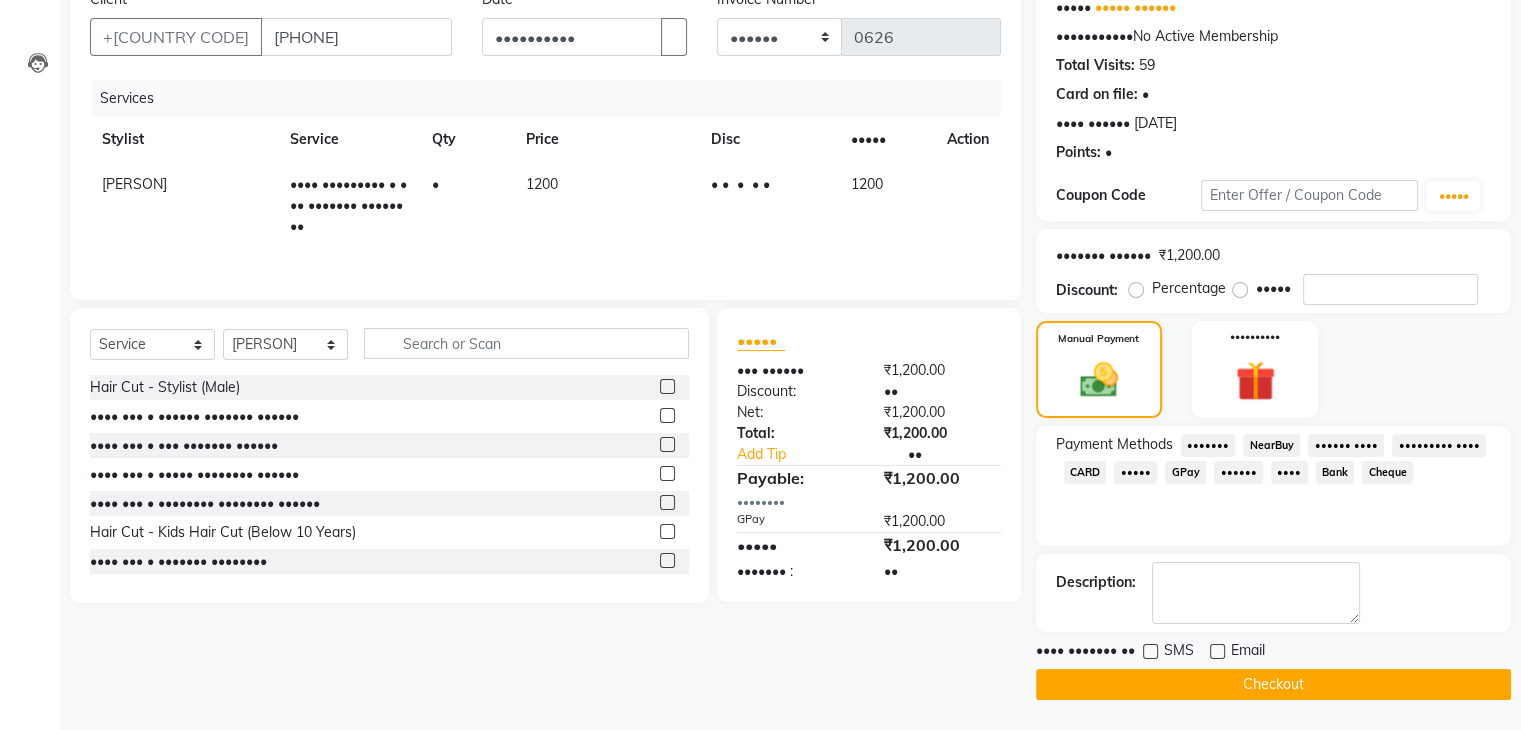 click at bounding box center (1216, 652) 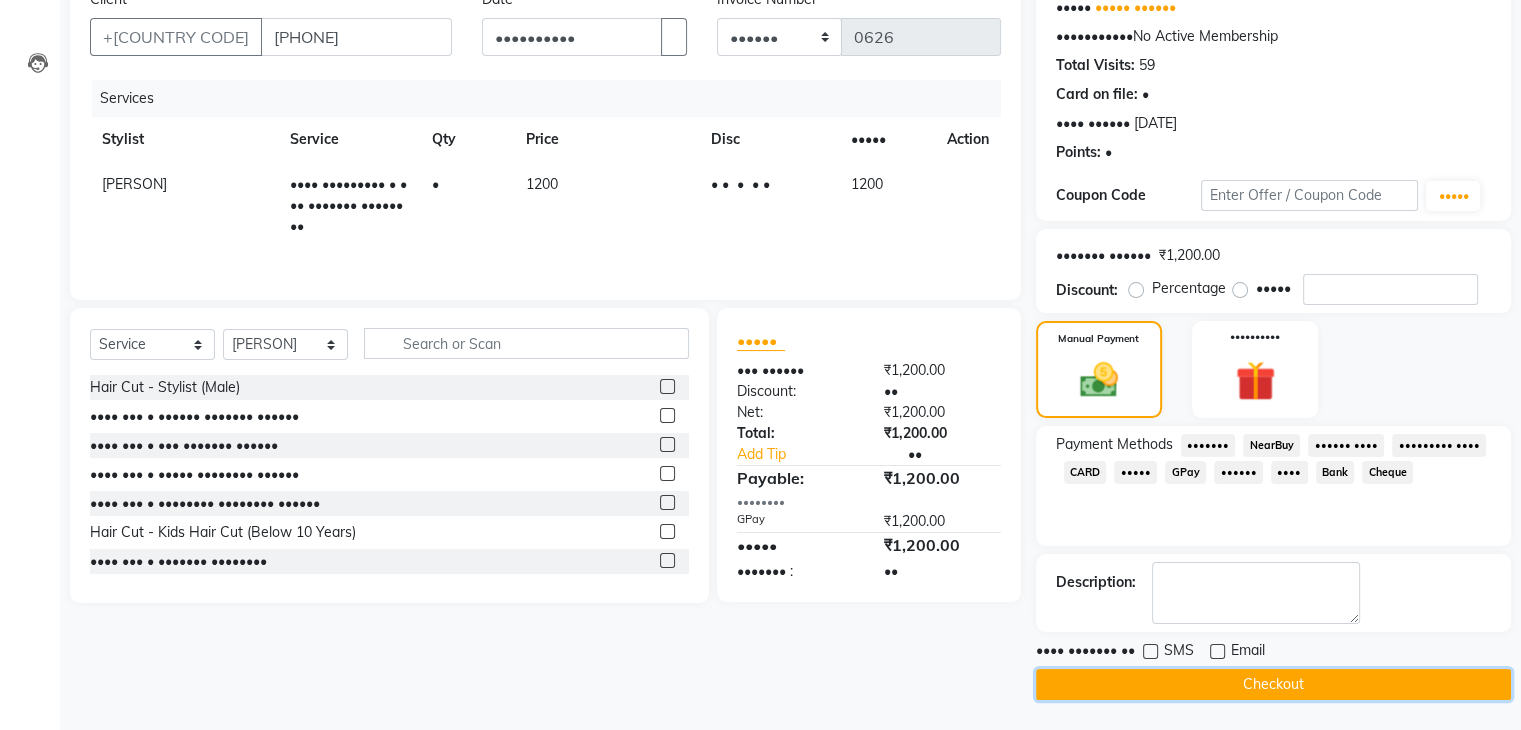 click on "Checkout" at bounding box center (1273, 684) 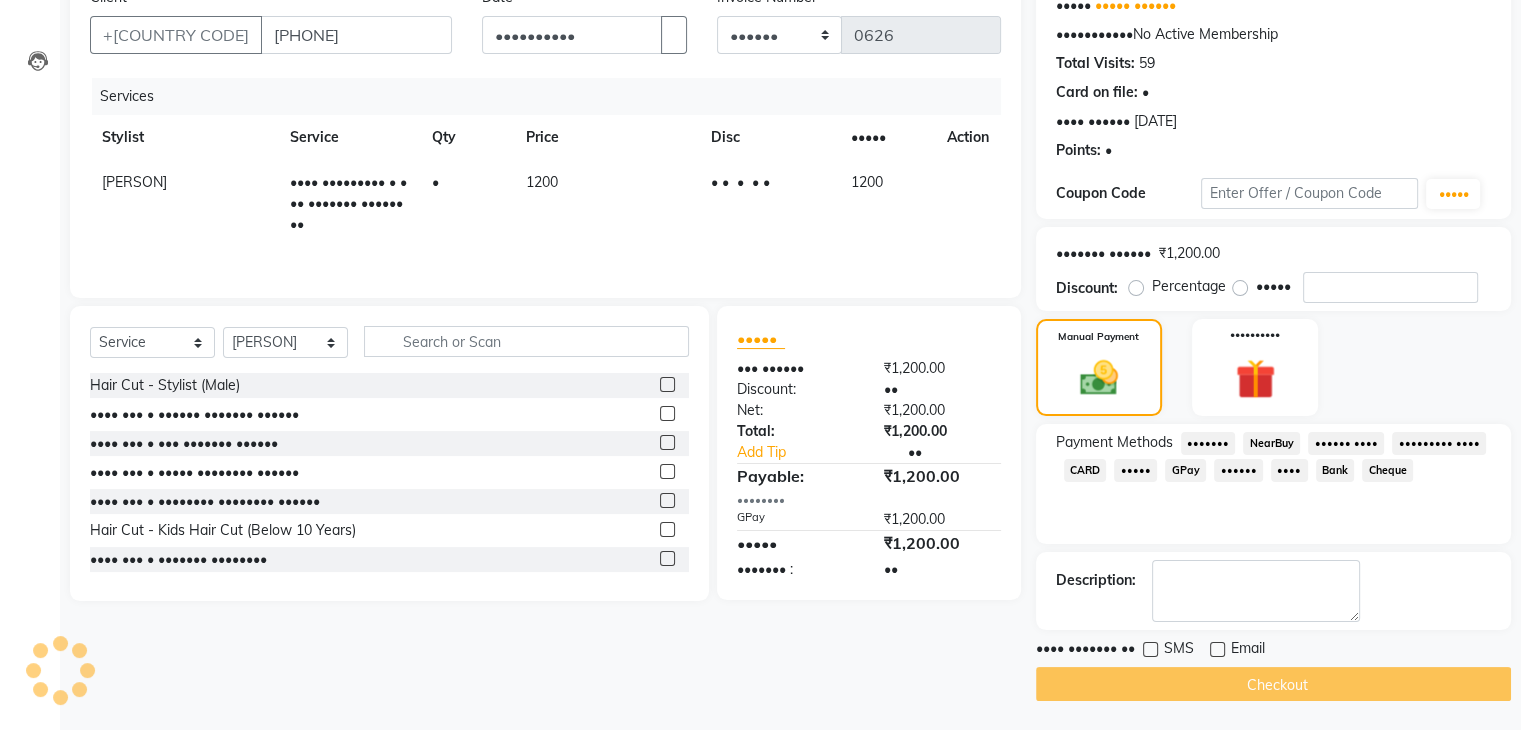 scroll, scrollTop: 0, scrollLeft: 0, axis: both 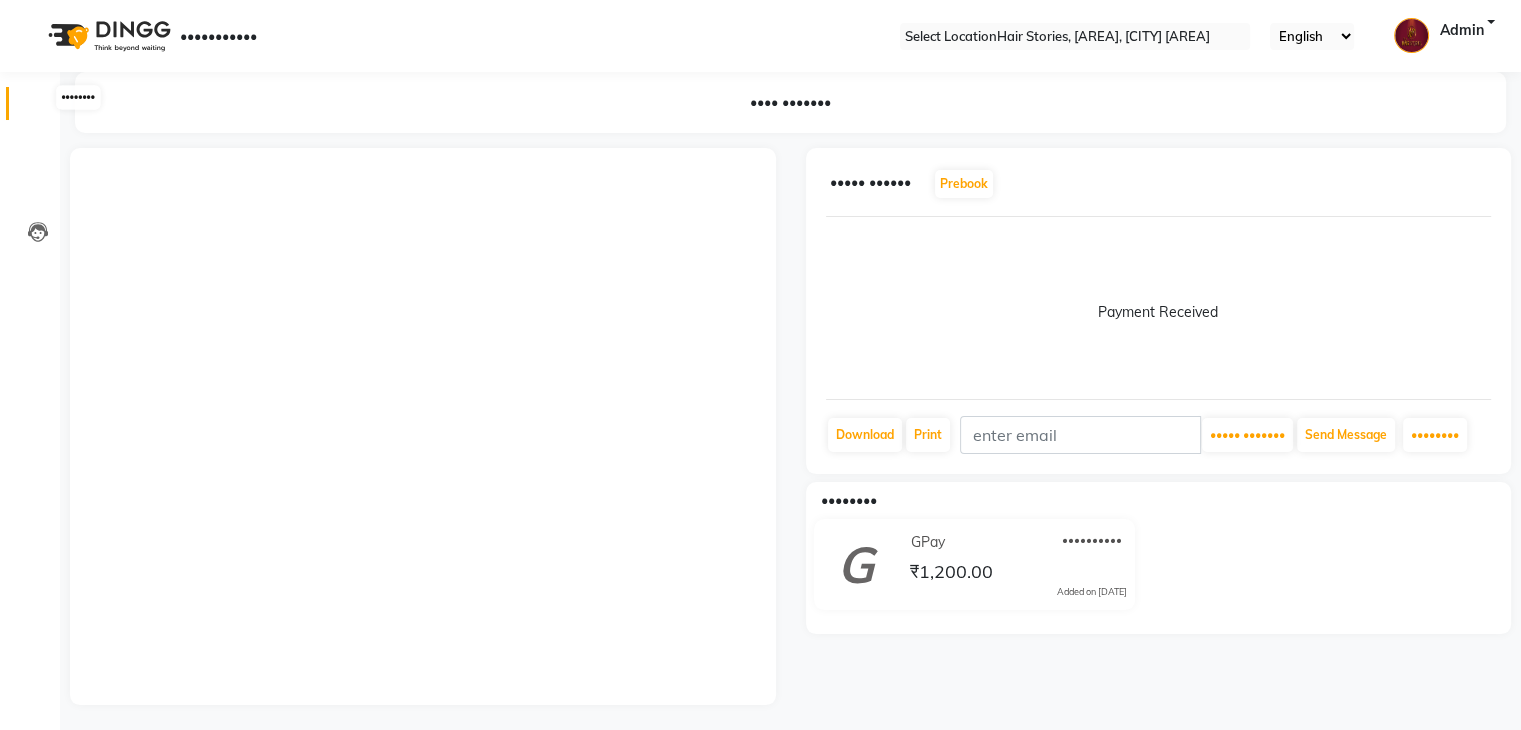 click at bounding box center [37, 108] 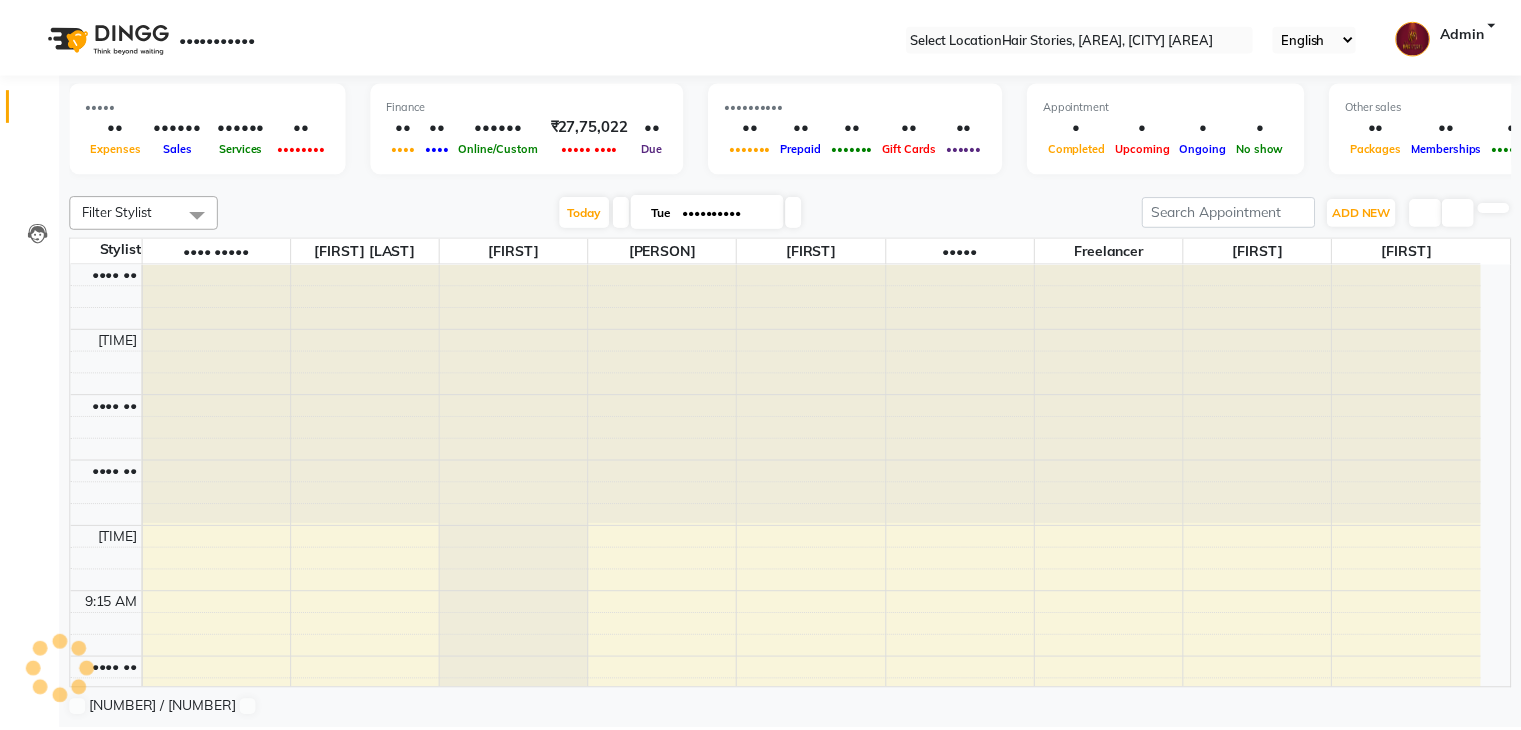 scroll, scrollTop: 0, scrollLeft: 0, axis: both 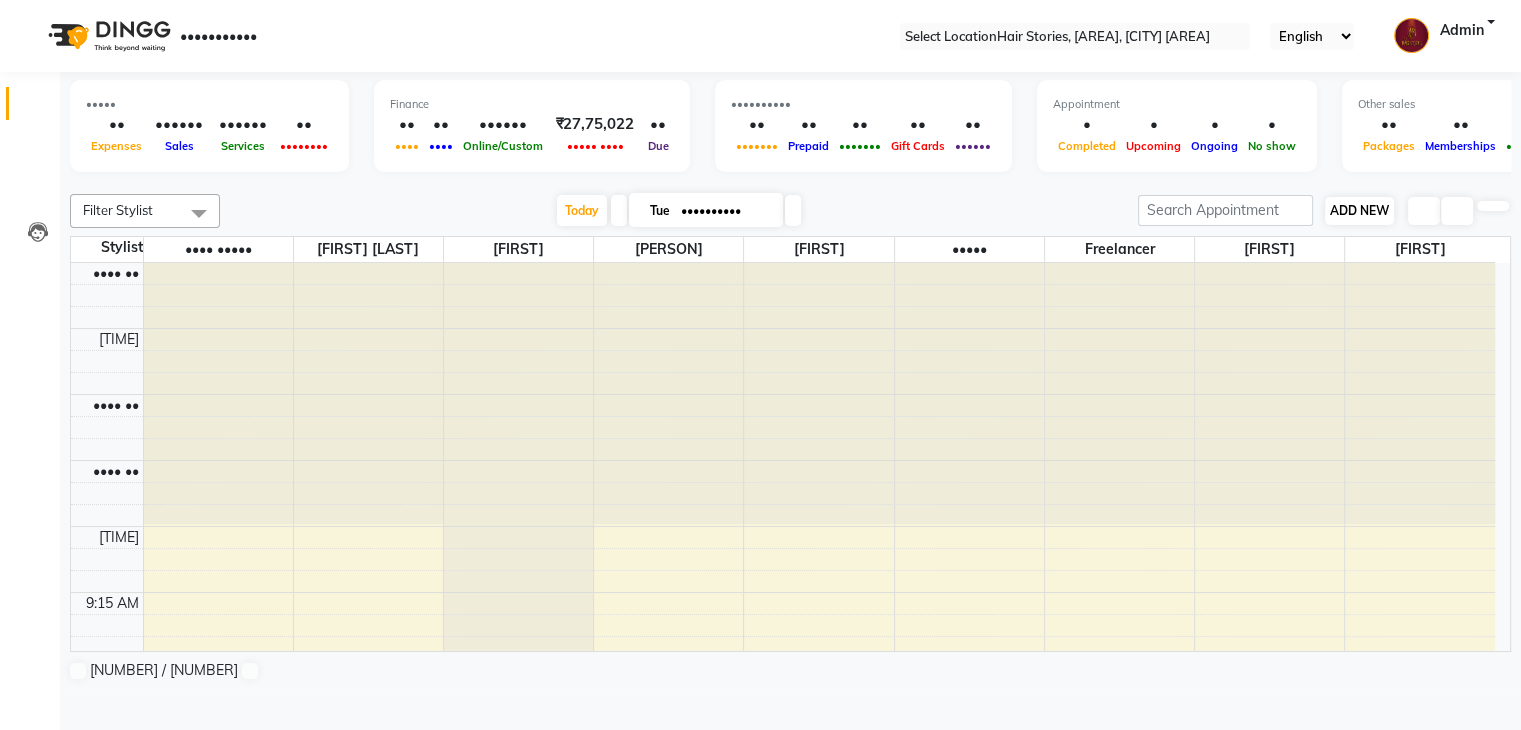 click on "ADD NEW" at bounding box center [1359, 210] 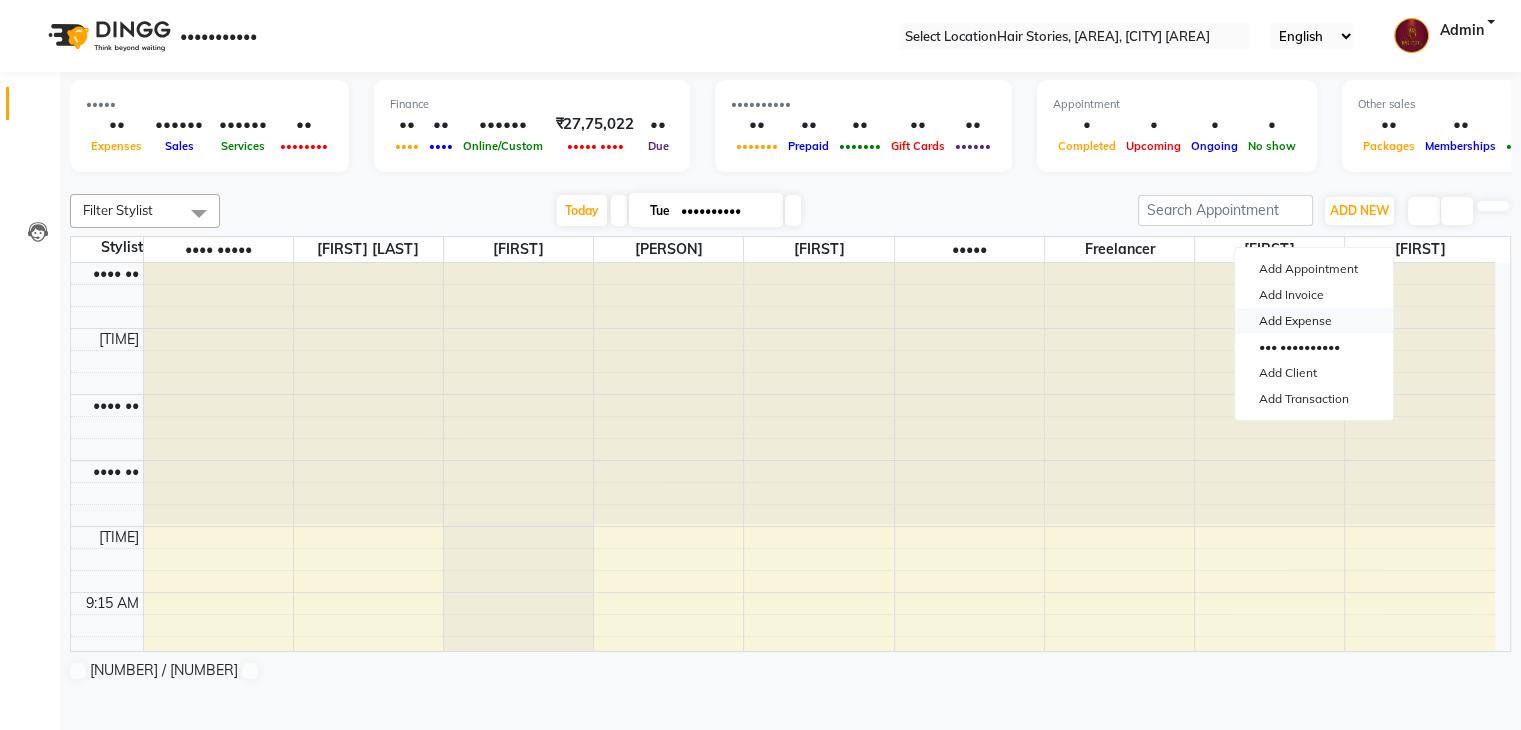 click on "Add Expense" at bounding box center [1314, 321] 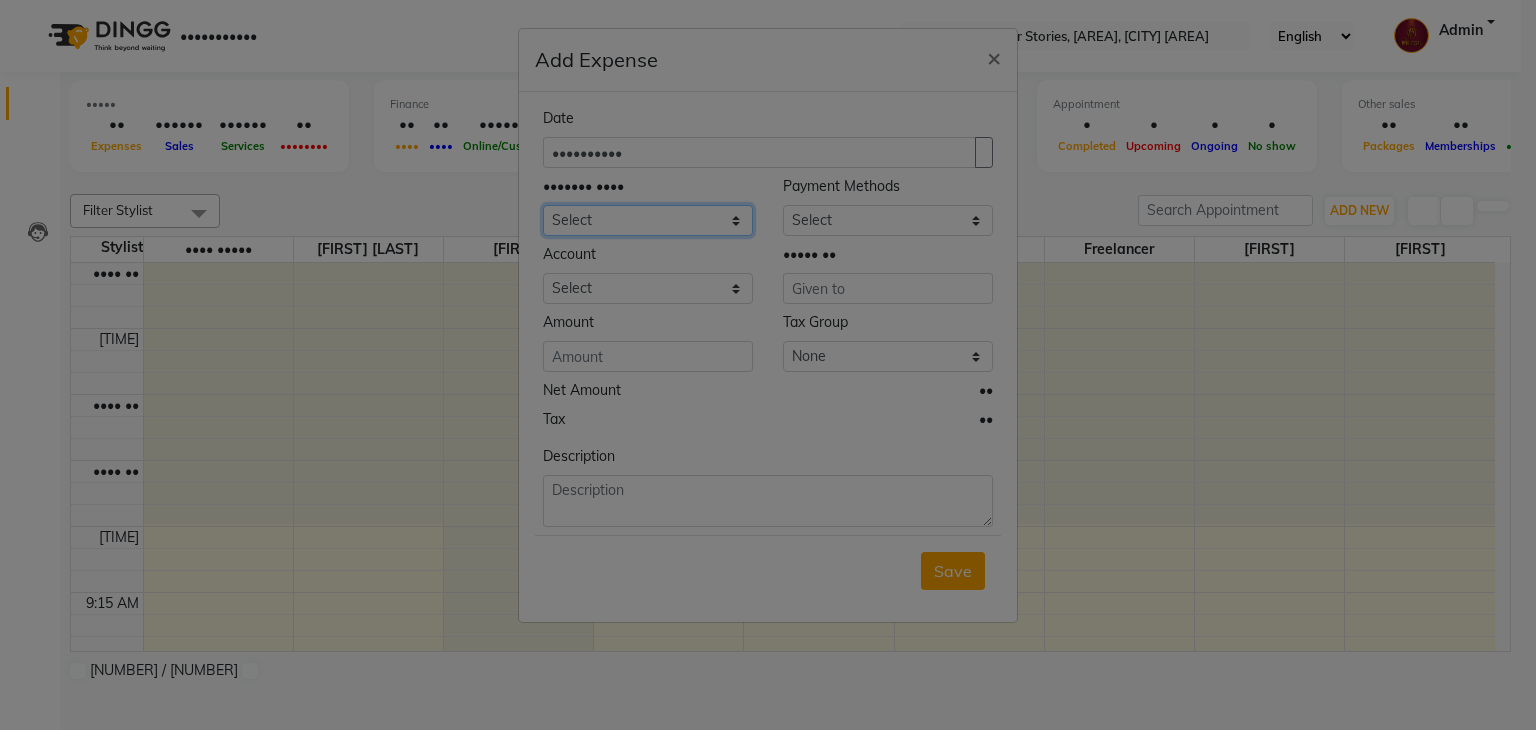 click on "Select Advance Salary [FIRST]'s Expense Bank charges Car maintenance  Cash transfer to bank Cash transfer to hub Chartered Accountant Fees Client Snacks Clinical charges Credit Card Payment Diwali Expenses Electricity EMI Equipment Fuel Gaurd Govt fee Incentive Insurance Interest International purchase Laundary Lawyer Fees Loan Repayment Maintenance Marketing Medicine Miscellaneous MRA Other Pantry Petrol Product Rent Salary Staff Snacks Tax Tea & Refreshment Travelling Utilities WeFast" at bounding box center (648, 220) 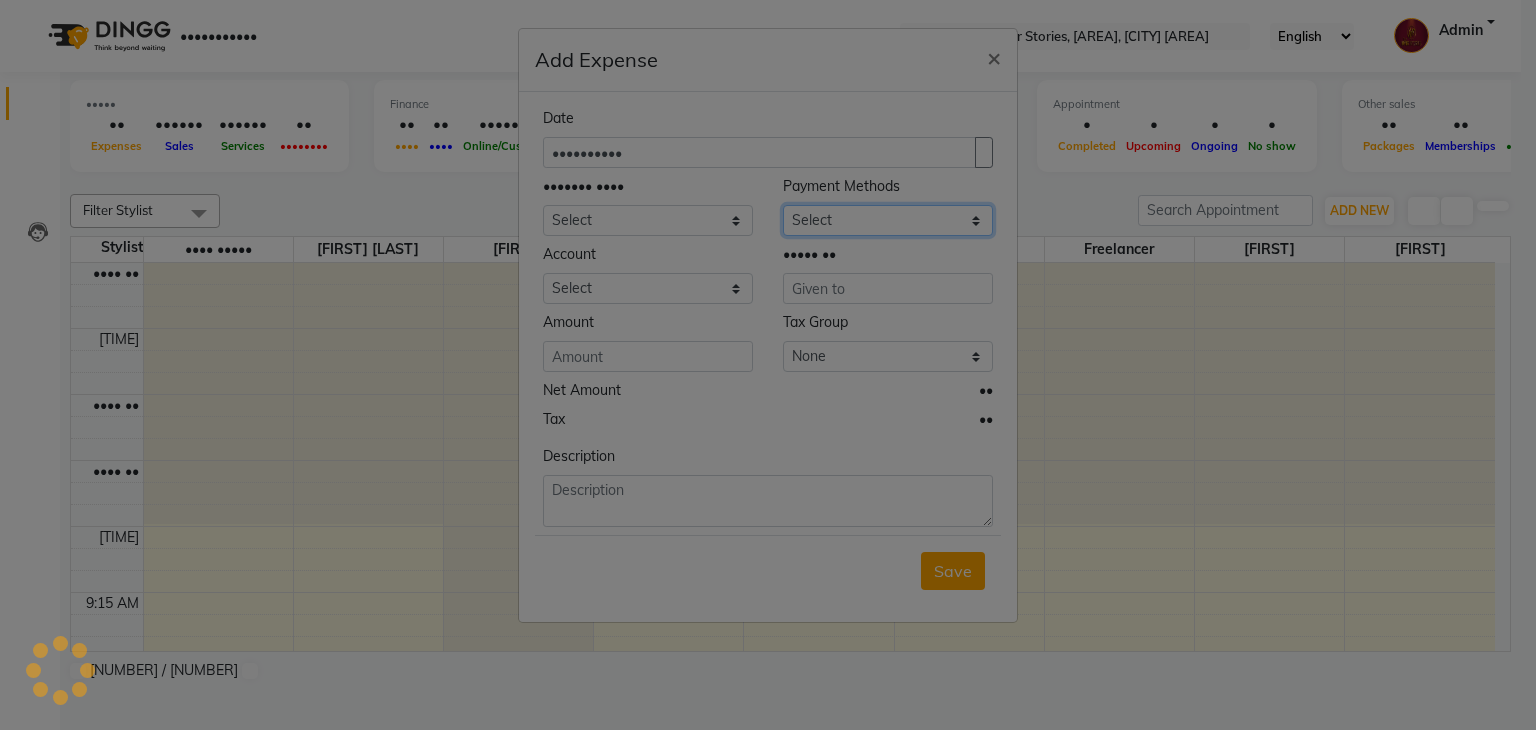 click on "Select PhonePe NearBuy Package Master Card BharatPay Card CARD PayTM Prepaid Voucher GPay ONLINE CASH Bank Cheque Wallet" at bounding box center (888, 220) 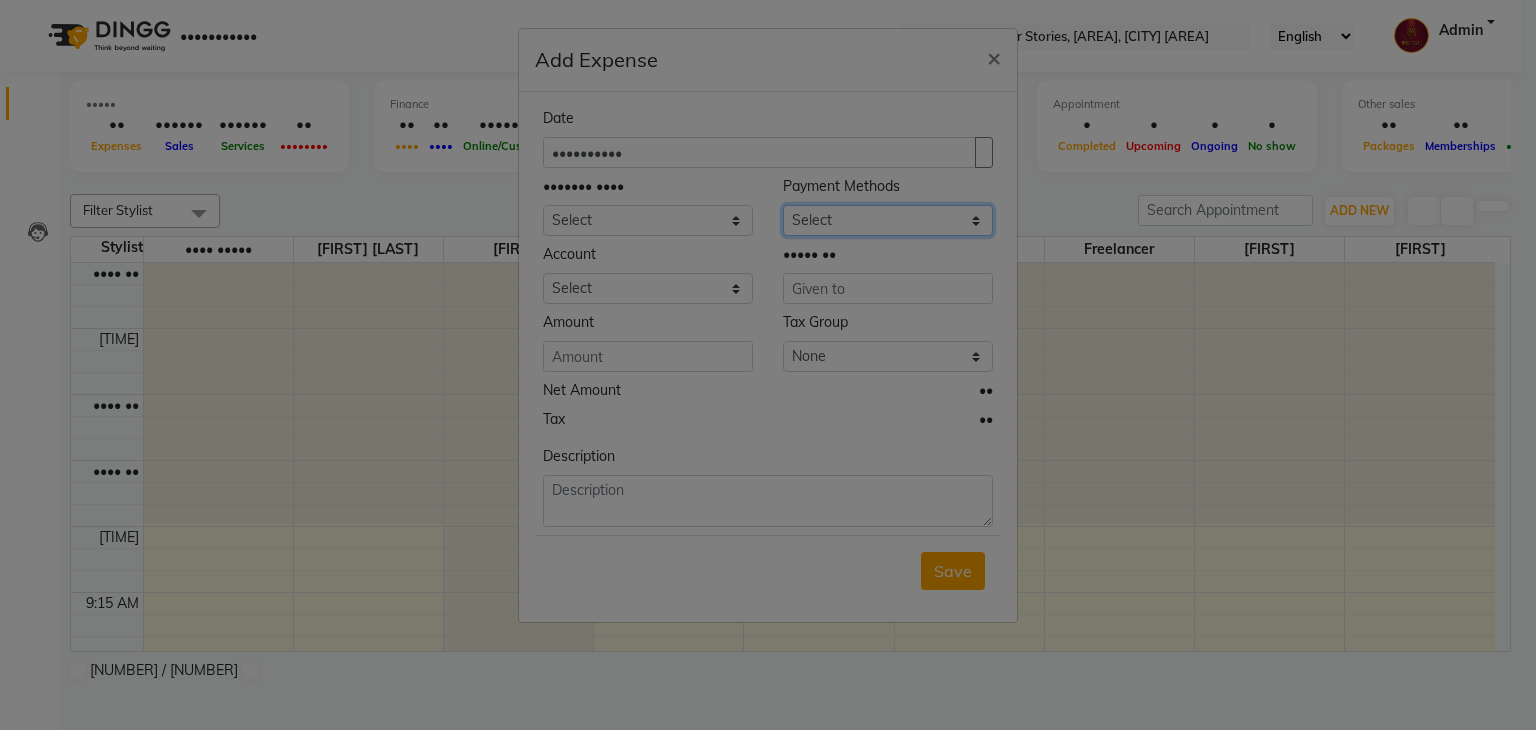 click on "Select PhonePe NearBuy Package Master Card BharatPay Card CARD PayTM Prepaid Voucher GPay ONLINE CASH Bank Cheque Wallet" at bounding box center [888, 220] 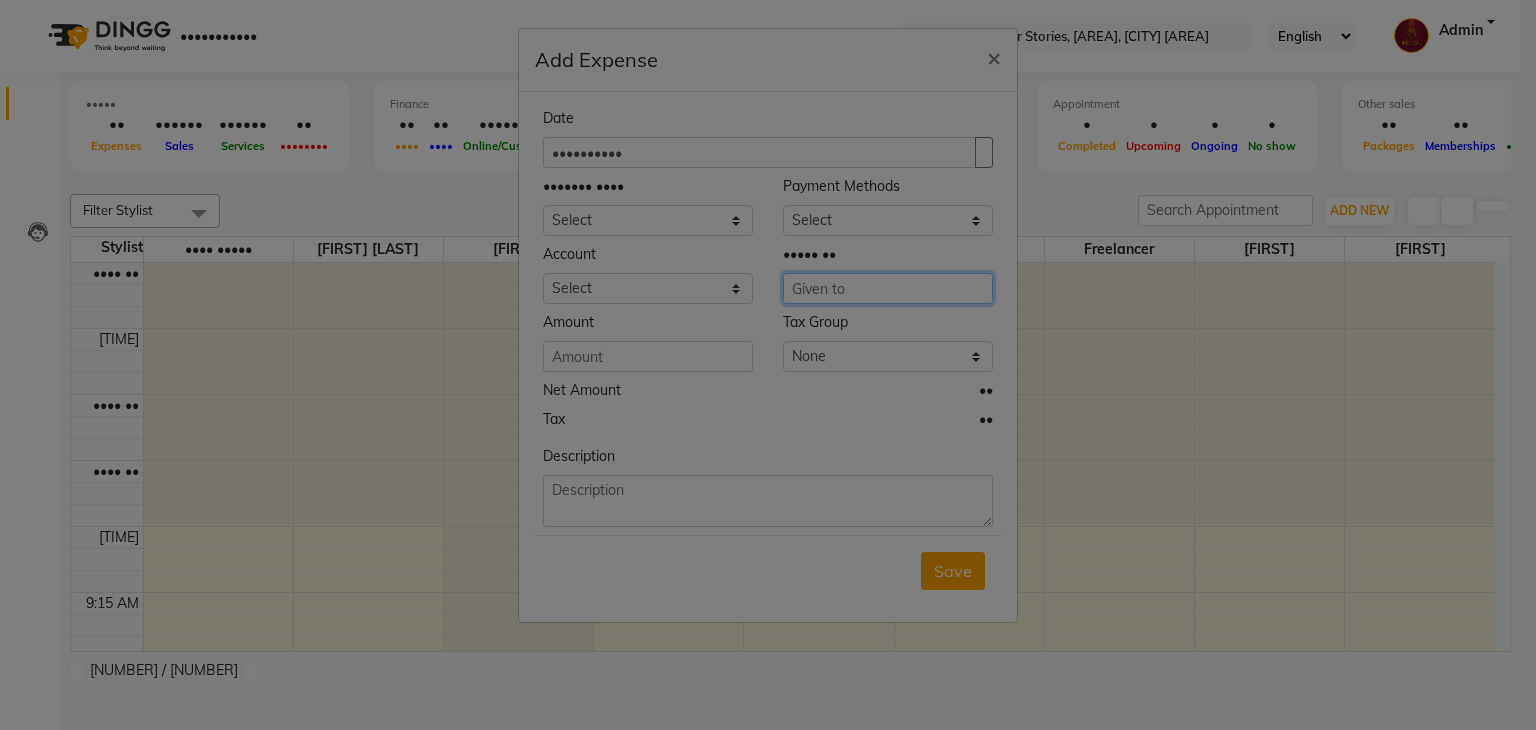 click at bounding box center [888, 288] 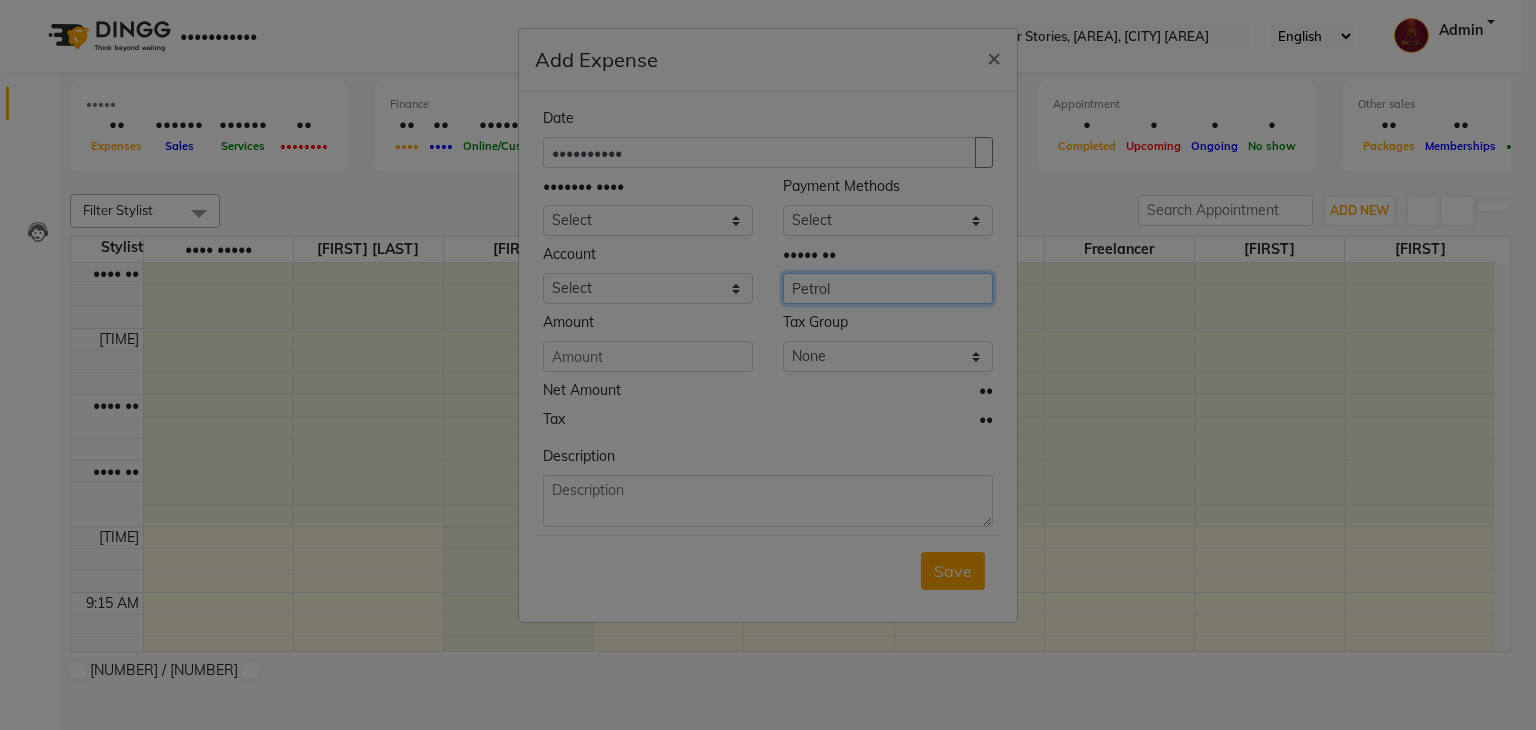 type on "Petrol" 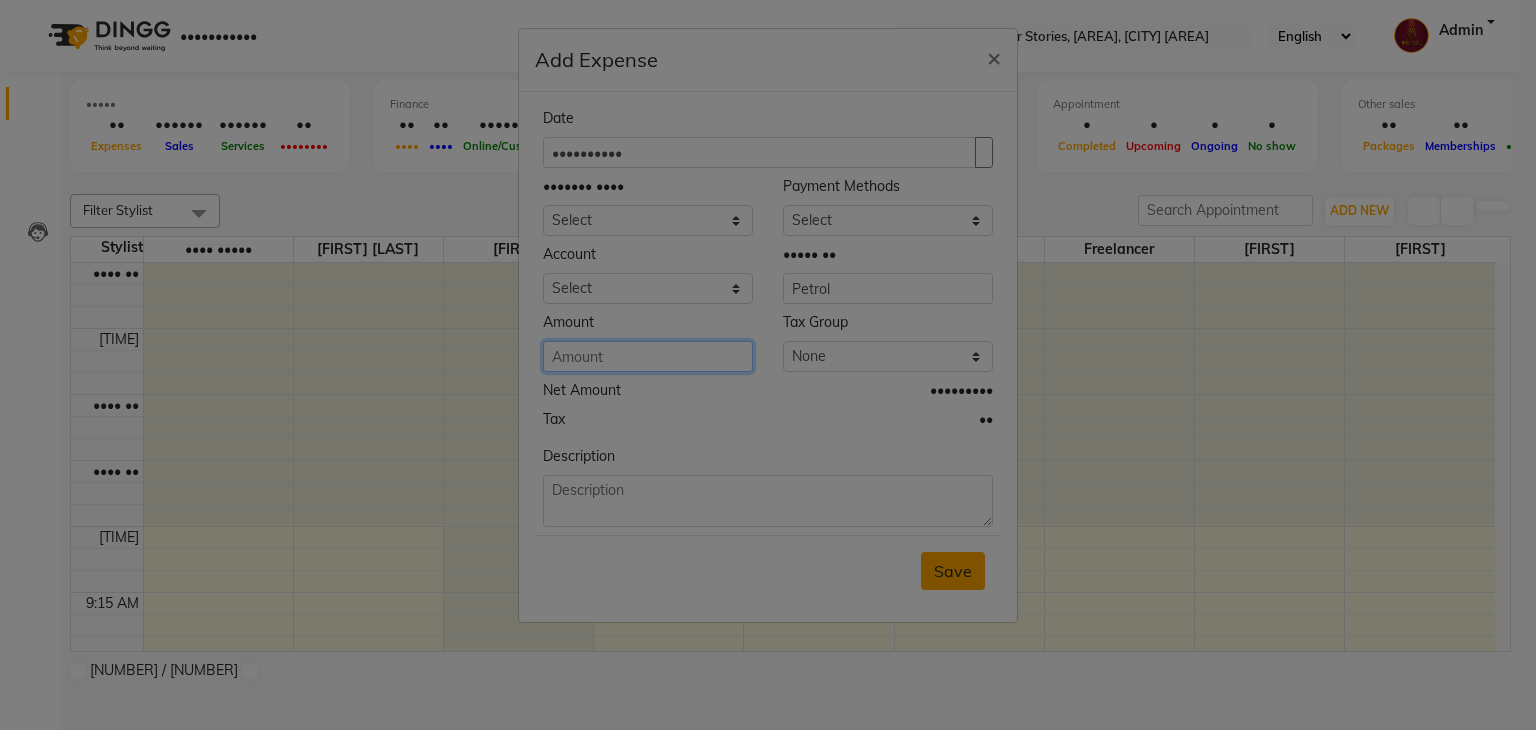 type on "••••" 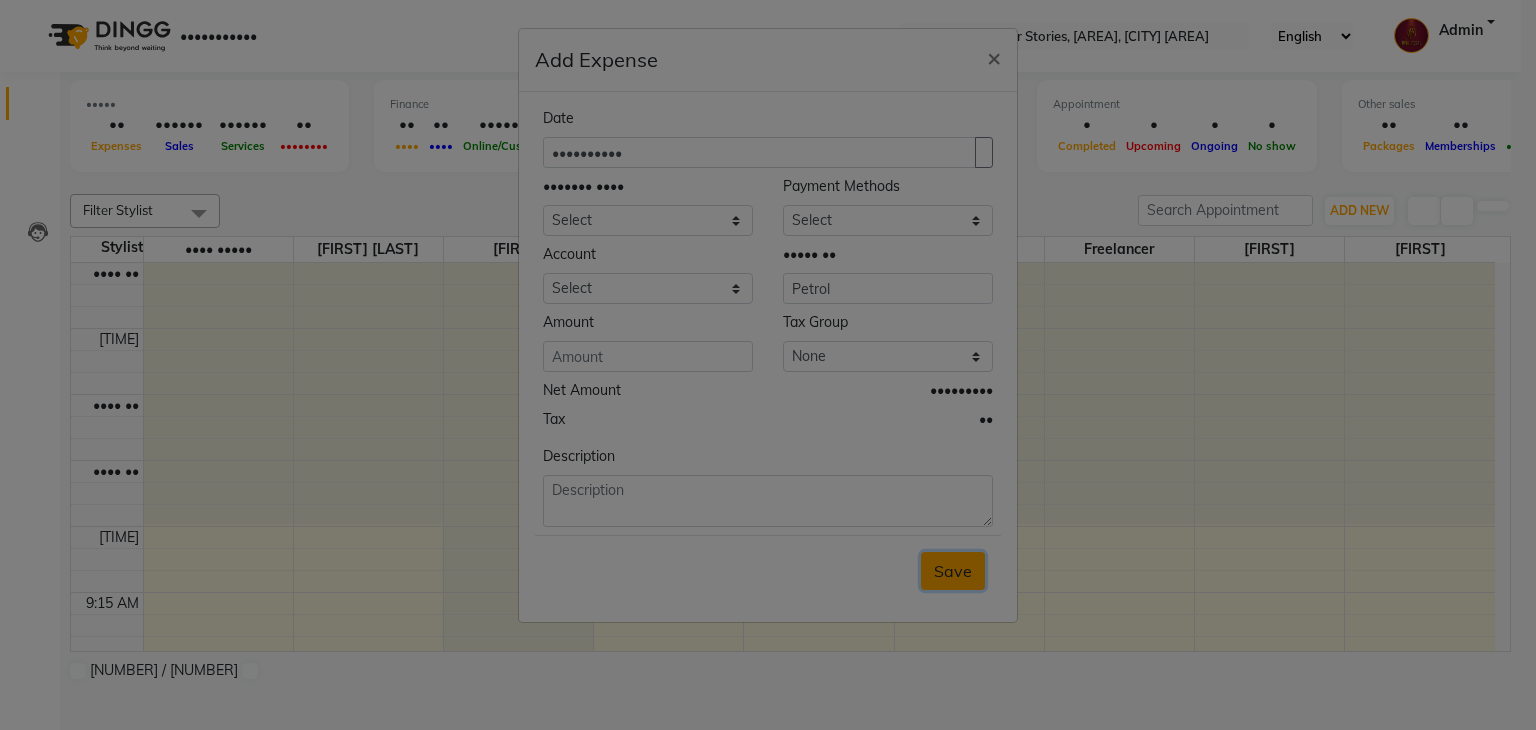 click on "Save" at bounding box center [953, 571] 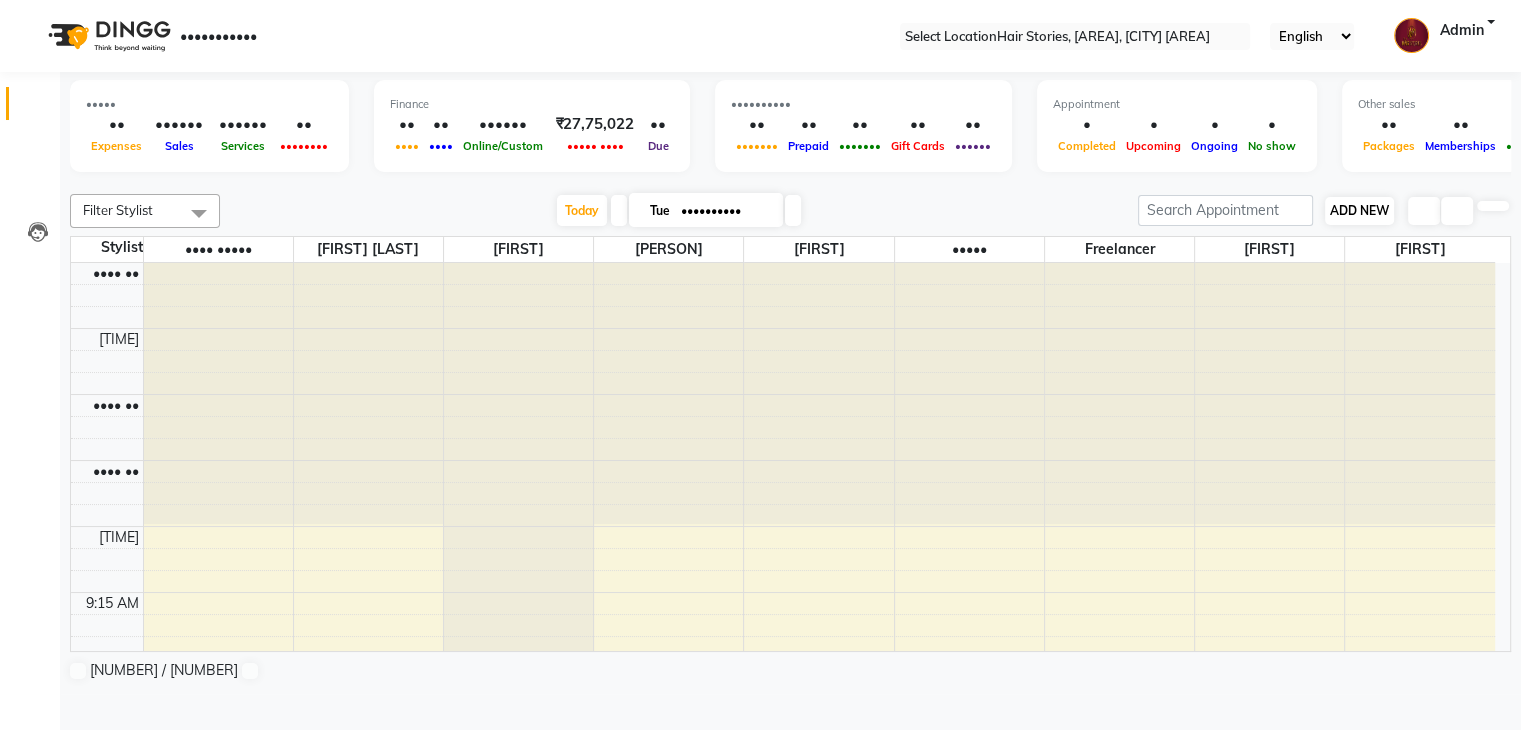 click on "ADD NEW Toggle Dropdown" at bounding box center (1359, 211) 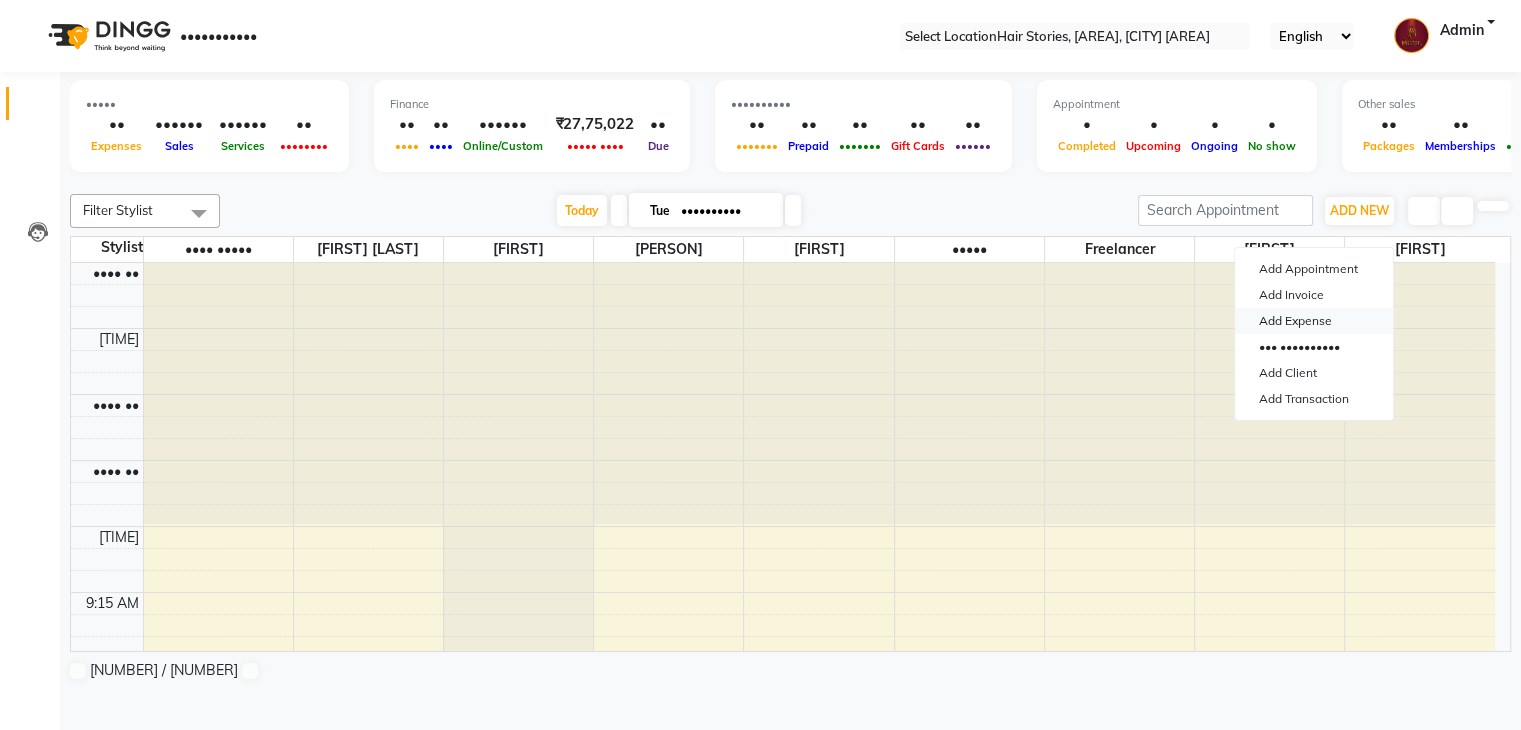 click on "Add Expense" at bounding box center [1314, 321] 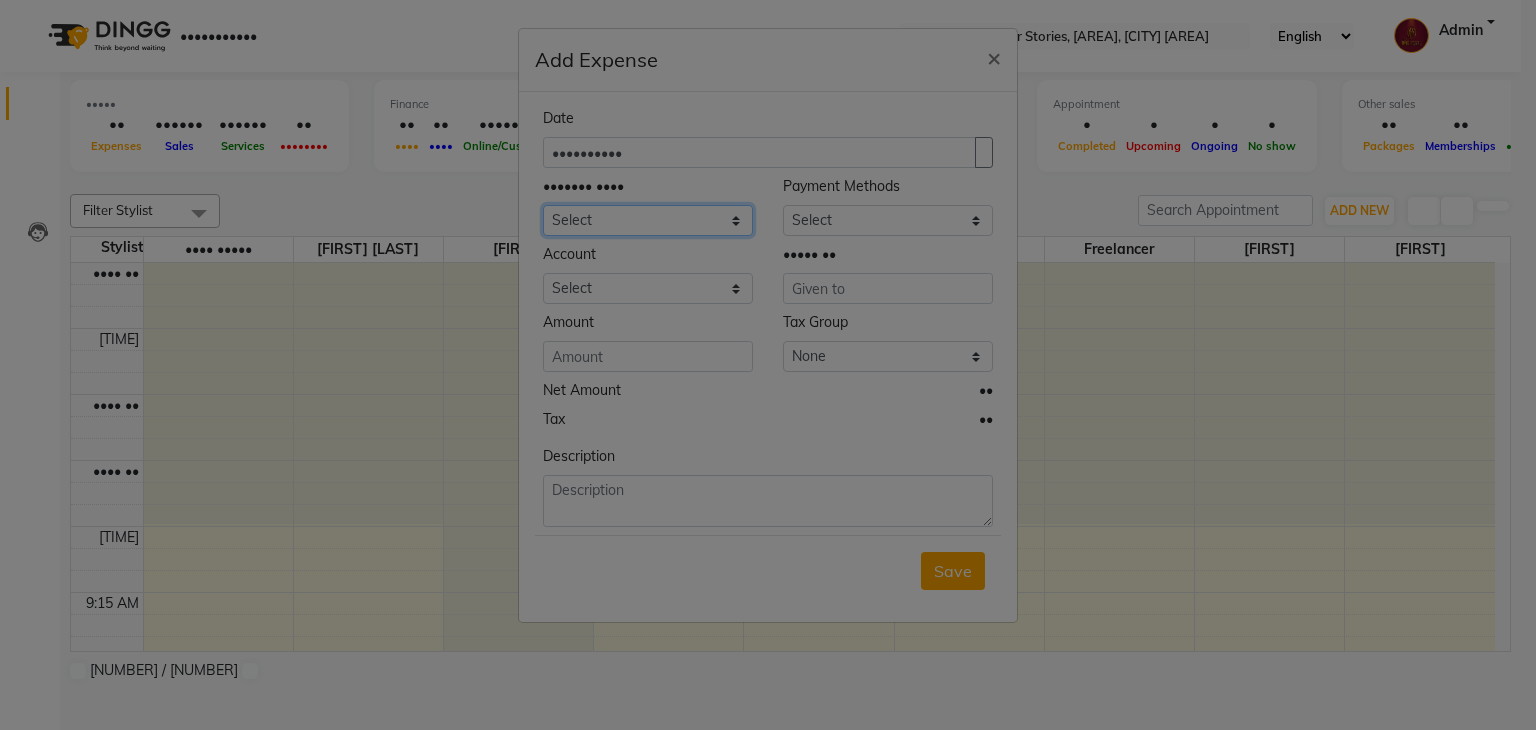 click on "Select Advance Salary [FIRST]'s Expense Bank charges Car maintenance  Cash transfer to bank Cash transfer to hub Chartered Accountant Fees Client Snacks Clinical charges Credit Card Payment Diwali Expenses Electricity EMI Equipment Fuel Gaurd Govt fee Incentive Insurance Interest International purchase Laundary Lawyer Fees Loan Repayment Maintenance Marketing Medicine Miscellaneous MRA Other Pantry Petrol Product Rent Salary Staff Snacks Tax Tea & Refreshment Travelling Utilities WeFast" at bounding box center [648, 220] 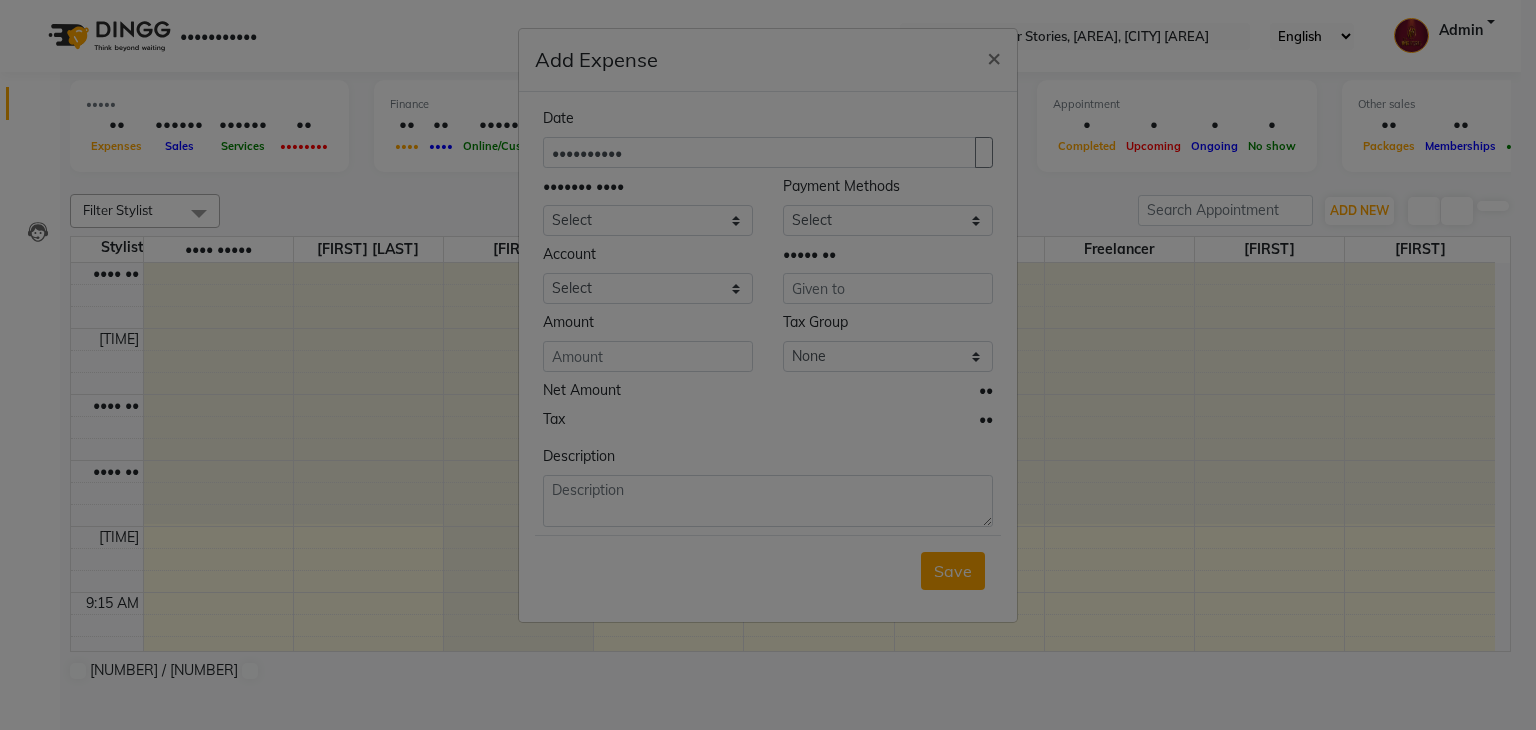 click on "Date [DATE] Expense Type Select Advance Salary [PERSON]'s Expense Bank charges Car maintenance  Cash transfer to bank Cash transfer to hub Chartered Accountant Fees Client Snacks Clinical charges Credit Card Payment Diwali Expenses Electricity EMI Equipment Fuel Gaurd Govt fee Incentive Insurance Interest International purchase Laundary Lawyer Fees Loan Repayment Maintenance Marketing Medicine Miscellaneous MRA Other Pantry Petrol Product Rent Salary Staff Snacks Tax Tea & Refreshment Travelling Utilities WeFast Payment Methods Select PhonePe NearBuy Package Master Card BharatPay Card CARD PayTM Prepaid Voucher GPay ONLINE CASH Bank Cheque Wallet Account Select Default account Petty cash Given to Amount Tax Group None GST Net Amount [CURRENCY][AMOUNT] Tax [CURRENCY][AMOUNT] Description" at bounding box center [768, 317] 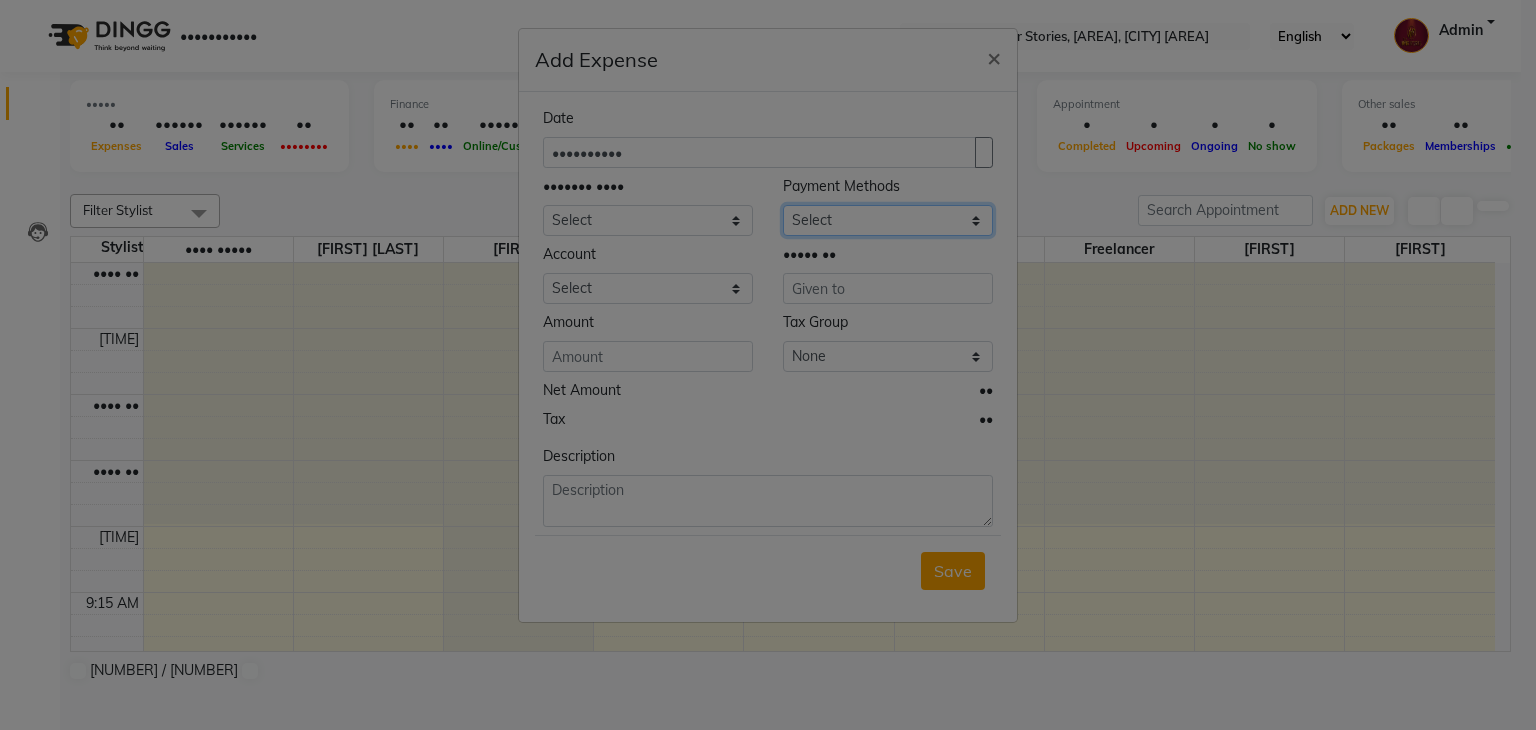 click on "Select PhonePe NearBuy Package Master Card BharatPay Card CARD PayTM Prepaid Voucher GPay ONLINE CASH Bank Cheque Wallet" at bounding box center (888, 220) 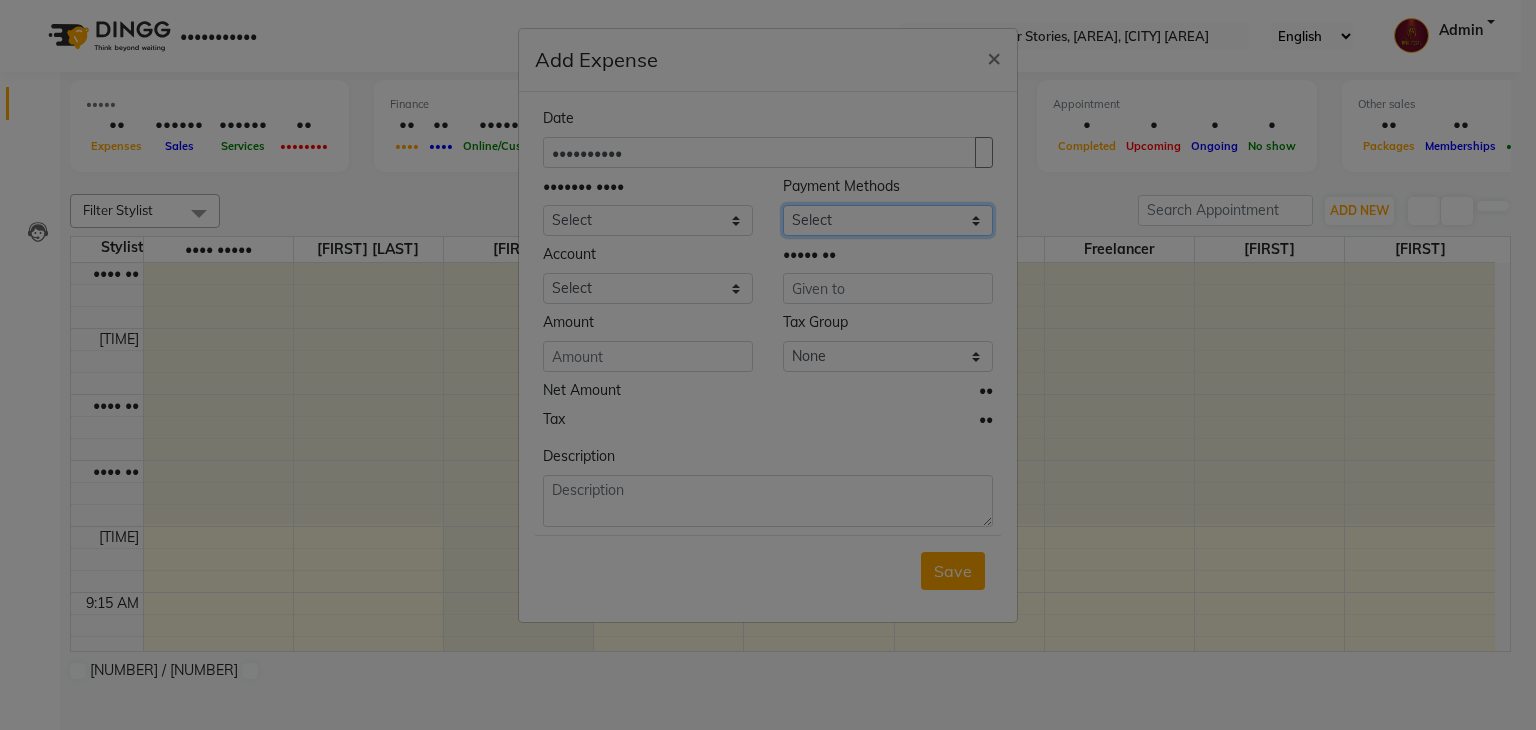 select on "[NUMBER]" 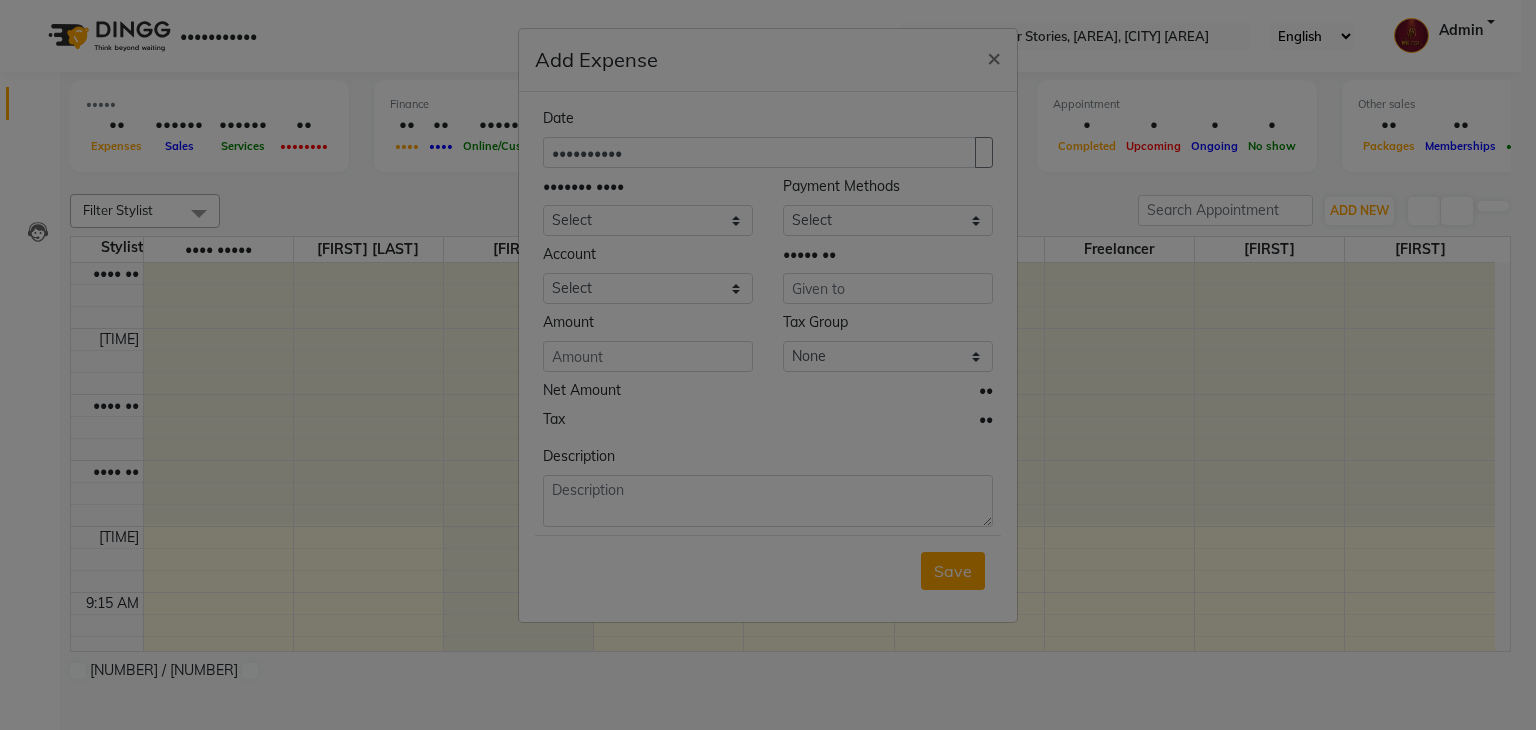 click on "Date [DATE] Expense Type Select Advance Salary [PERSON]'s Expense Bank charges Car maintenance  Cash transfer to bank Cash transfer to hub Chartered Accountant Fees Client Snacks Clinical charges Credit Card Payment Diwali Expenses Electricity EMI Equipment Fuel Gaurd Govt fee Incentive Insurance Interest International purchase Laundary Lawyer Fees Loan Repayment Maintenance Marketing Medicine Miscellaneous MRA Other Pantry Petrol Product Rent Salary Staff Snacks Tax Tea & Refreshment Travelling Utilities WeFast Payment Methods Select PhonePe NearBuy Package Master Card BharatPay Card CARD PayTM Prepaid Voucher GPay ONLINE CASH Bank Cheque Wallet Account Select Default account Given to Amount Tax Group None GST Net Amount [CURRENCY][AMOUNT] Tax [CURRENCY][AMOUNT] Description" at bounding box center [768, 317] 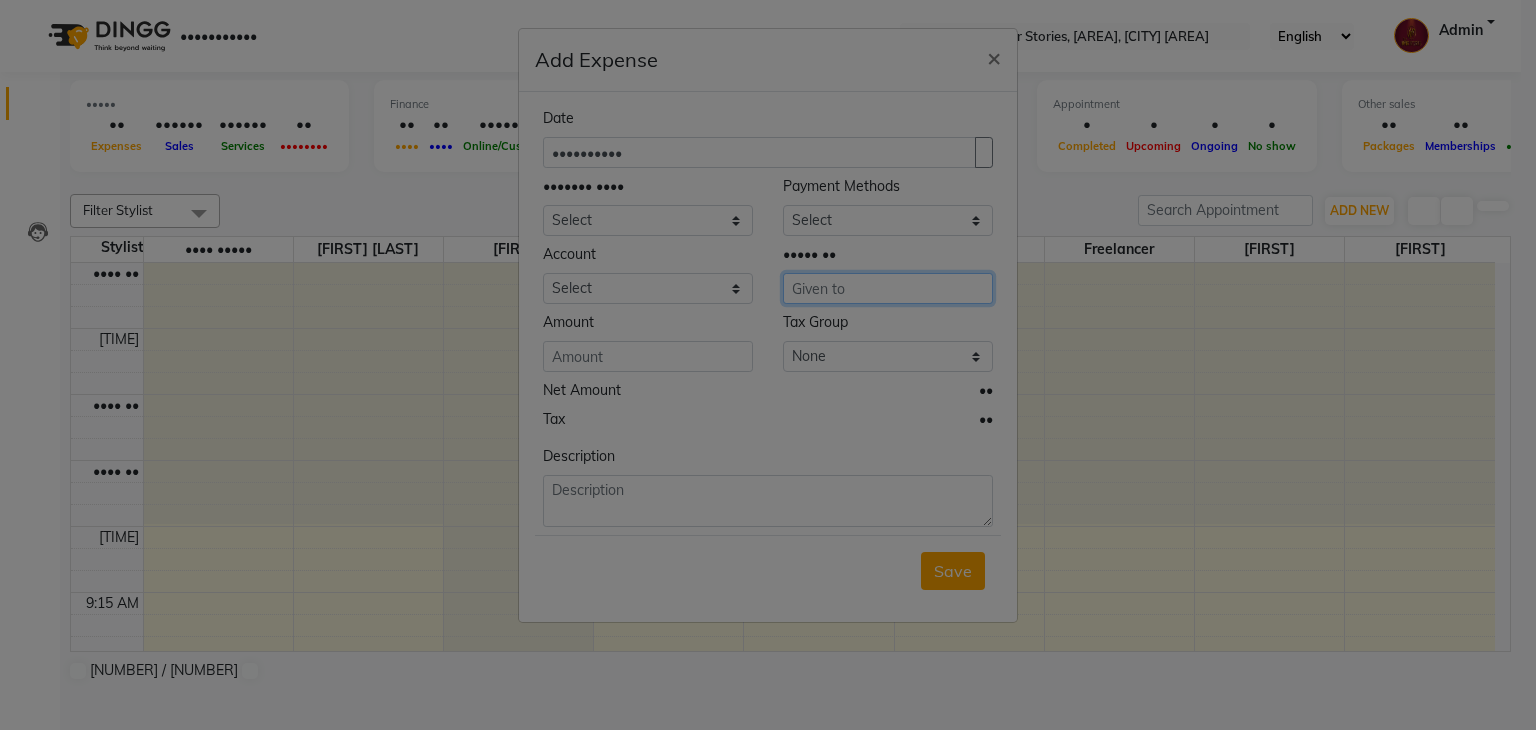 click at bounding box center (888, 288) 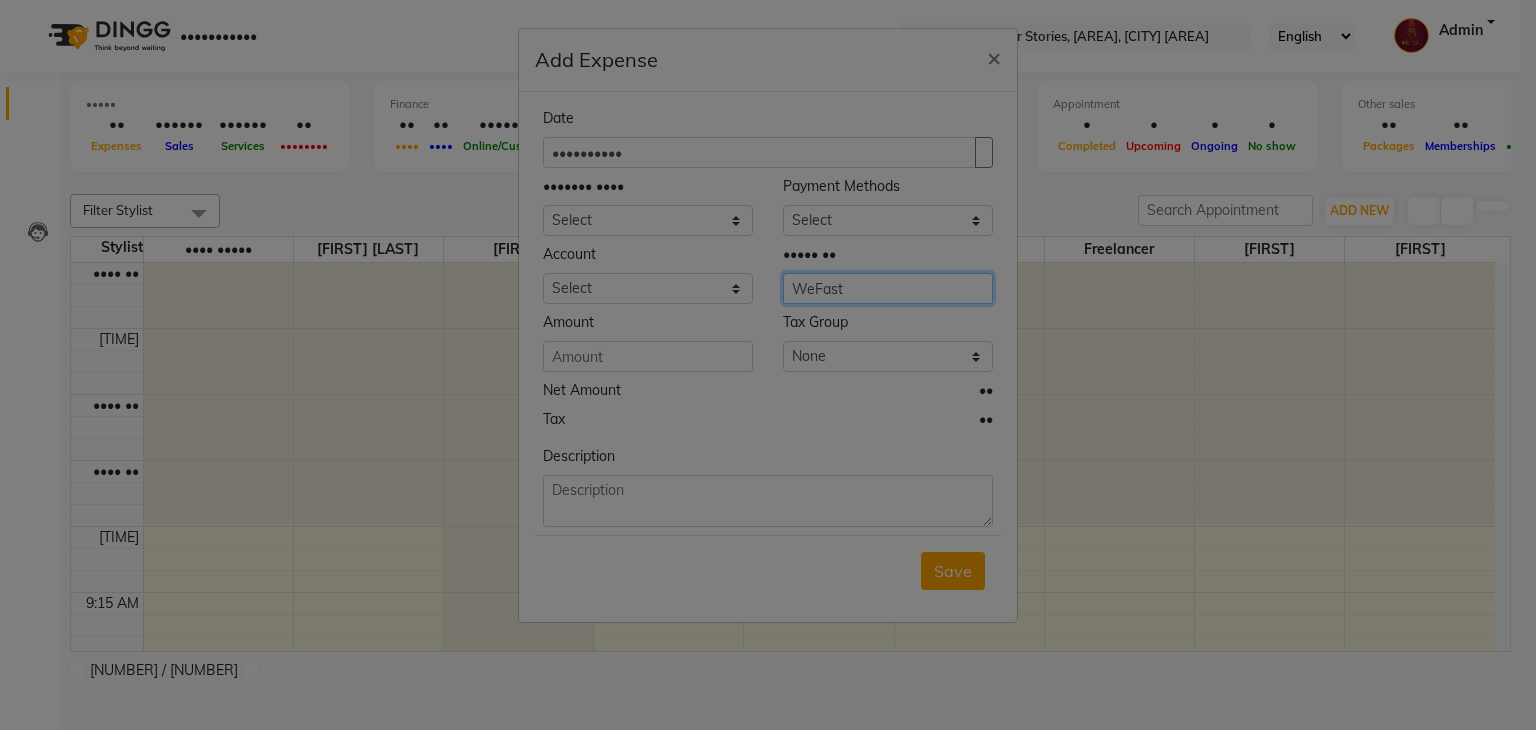 type on "WeFast" 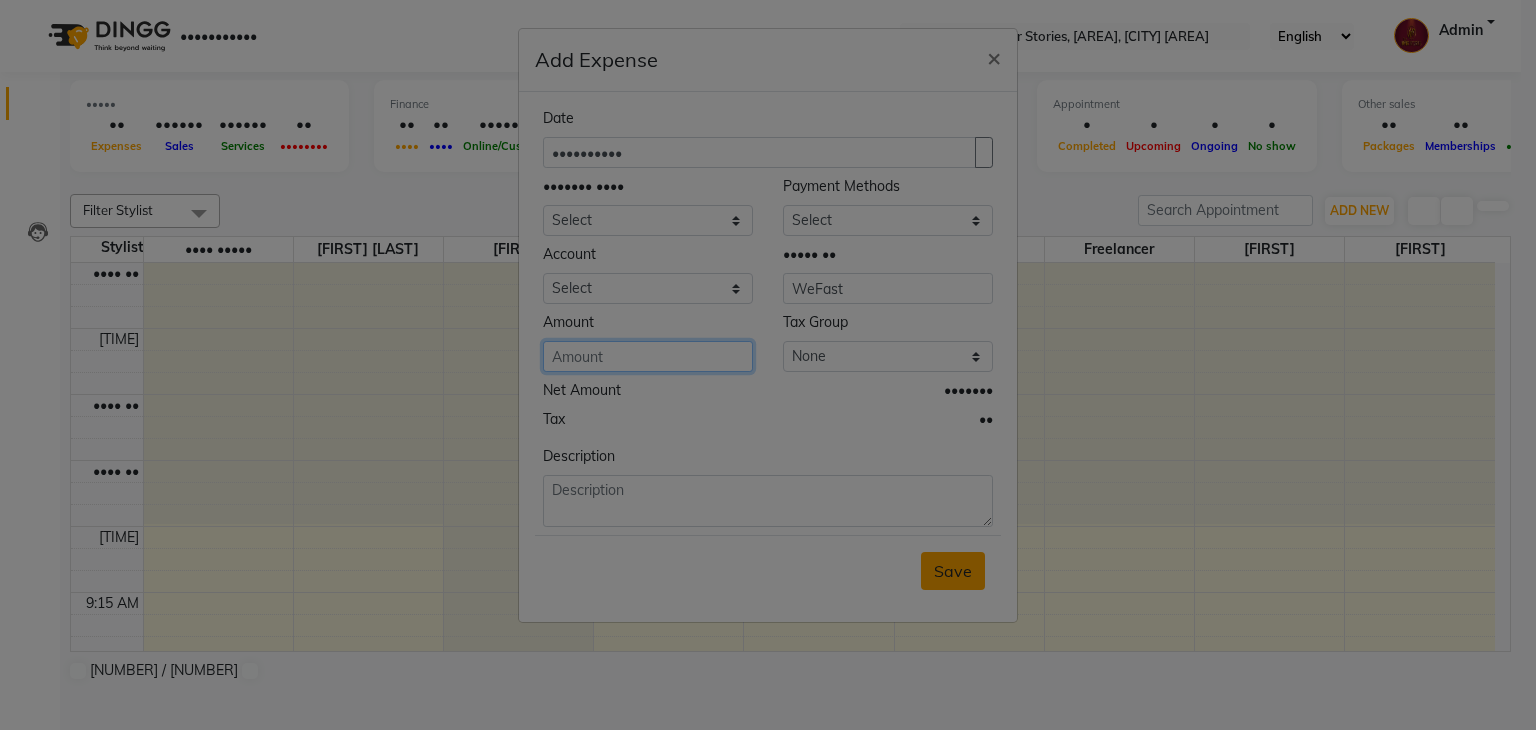 type on "•••" 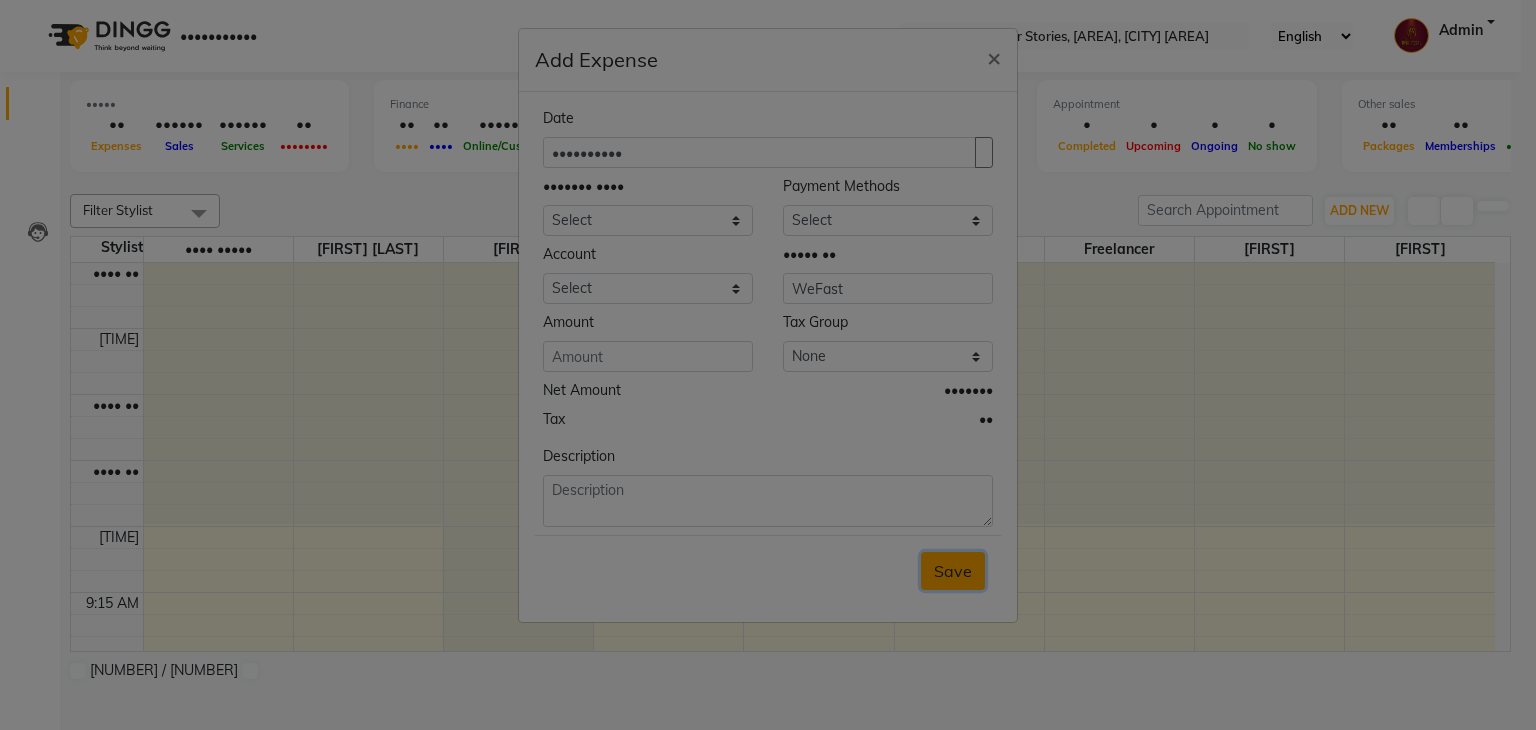 click on "Save" at bounding box center (953, 571) 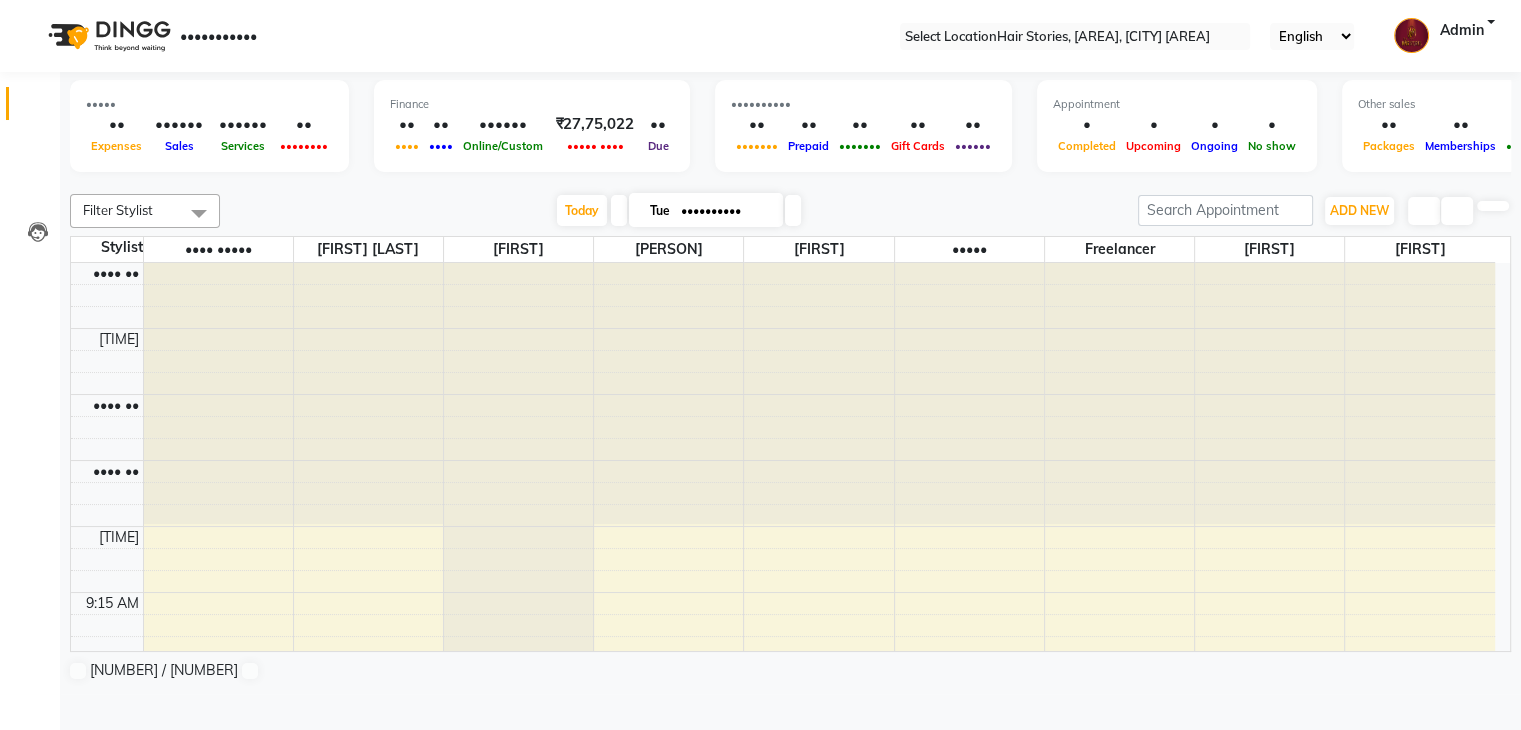 click on "••• ••• •••••• •••••••• ••• ••••••••••• ••• ••••••• ••• ••••••• ••• •••••••••• ••• •••••• ••• •••••••••••" at bounding box center (1359, 211) 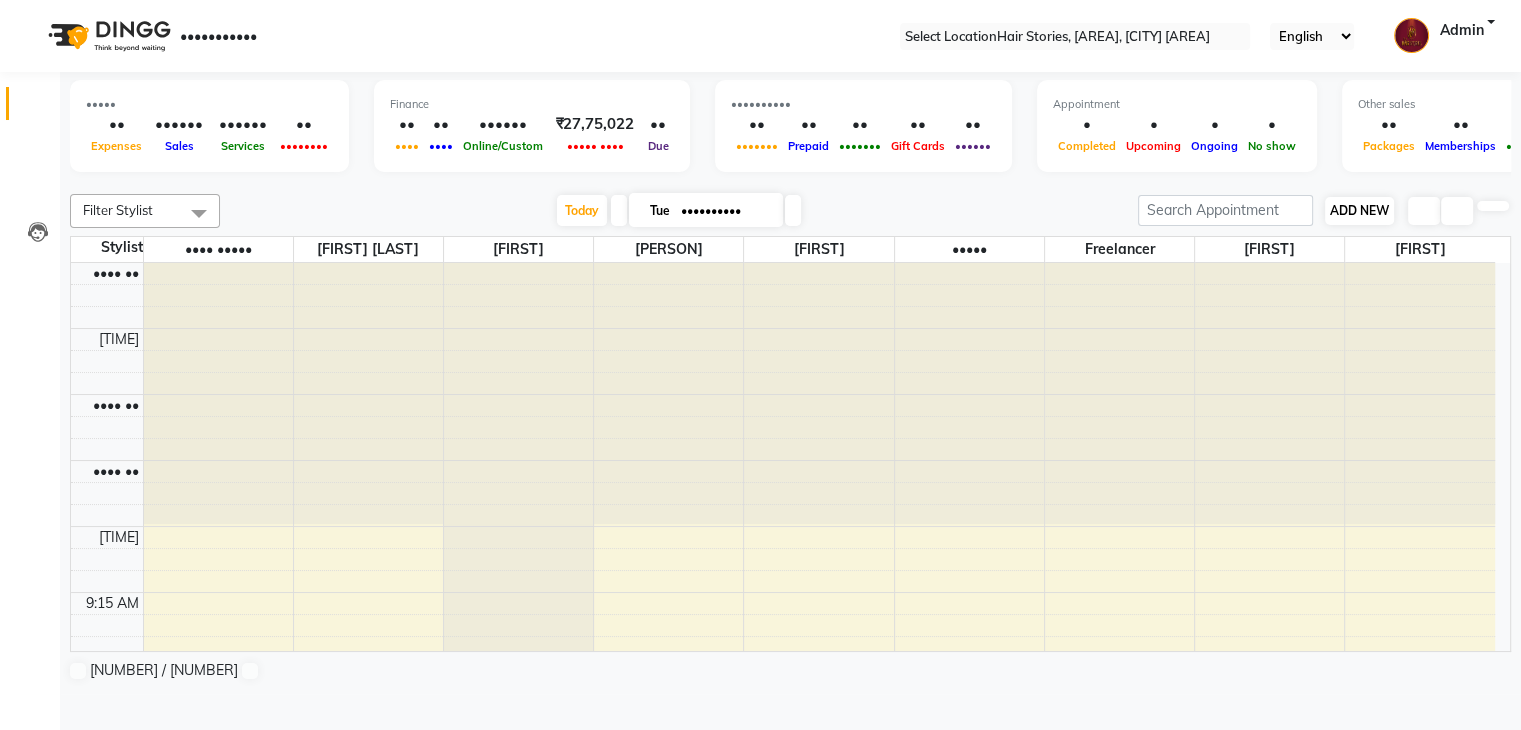 click on "ADD NEW" at bounding box center (1359, 210) 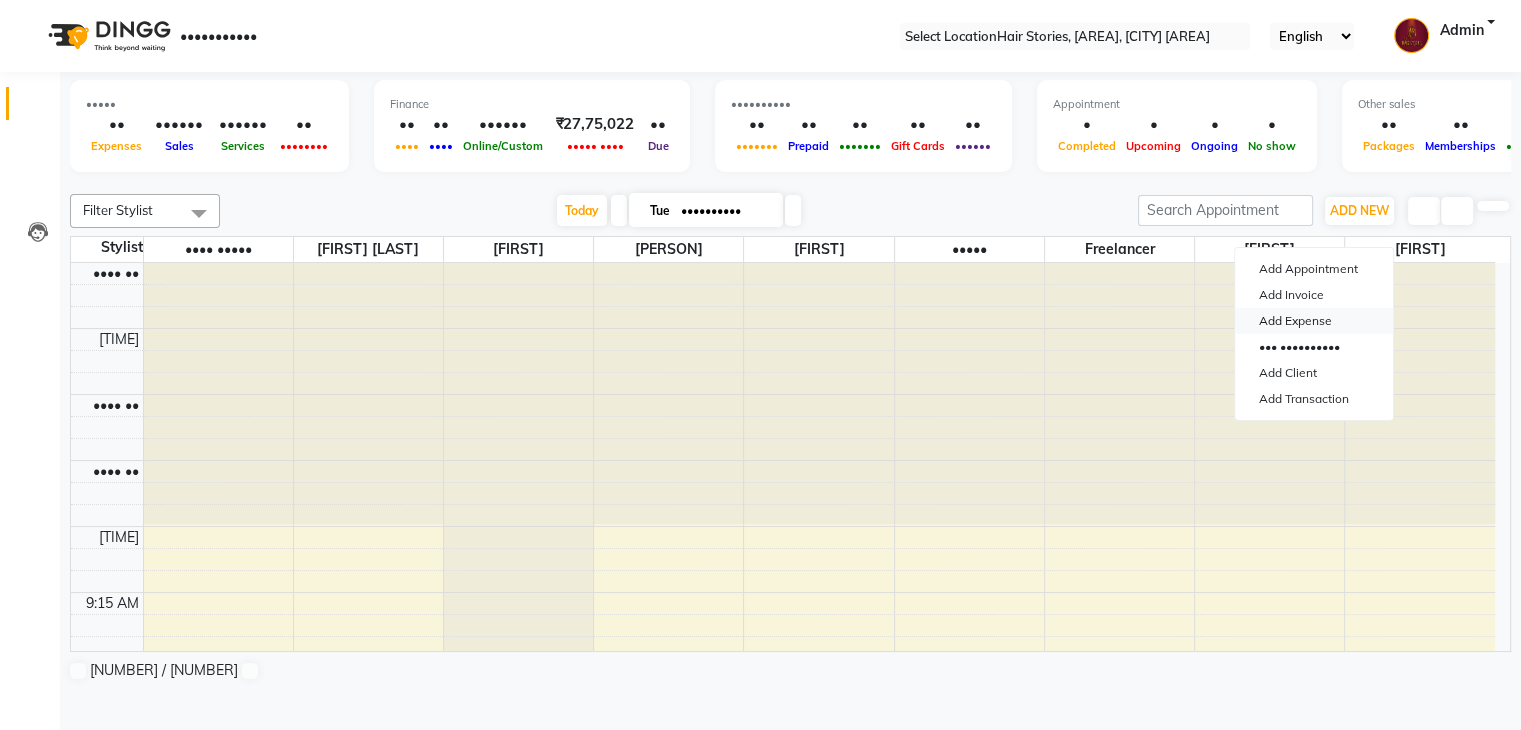 click on "Add Expense" at bounding box center [1314, 321] 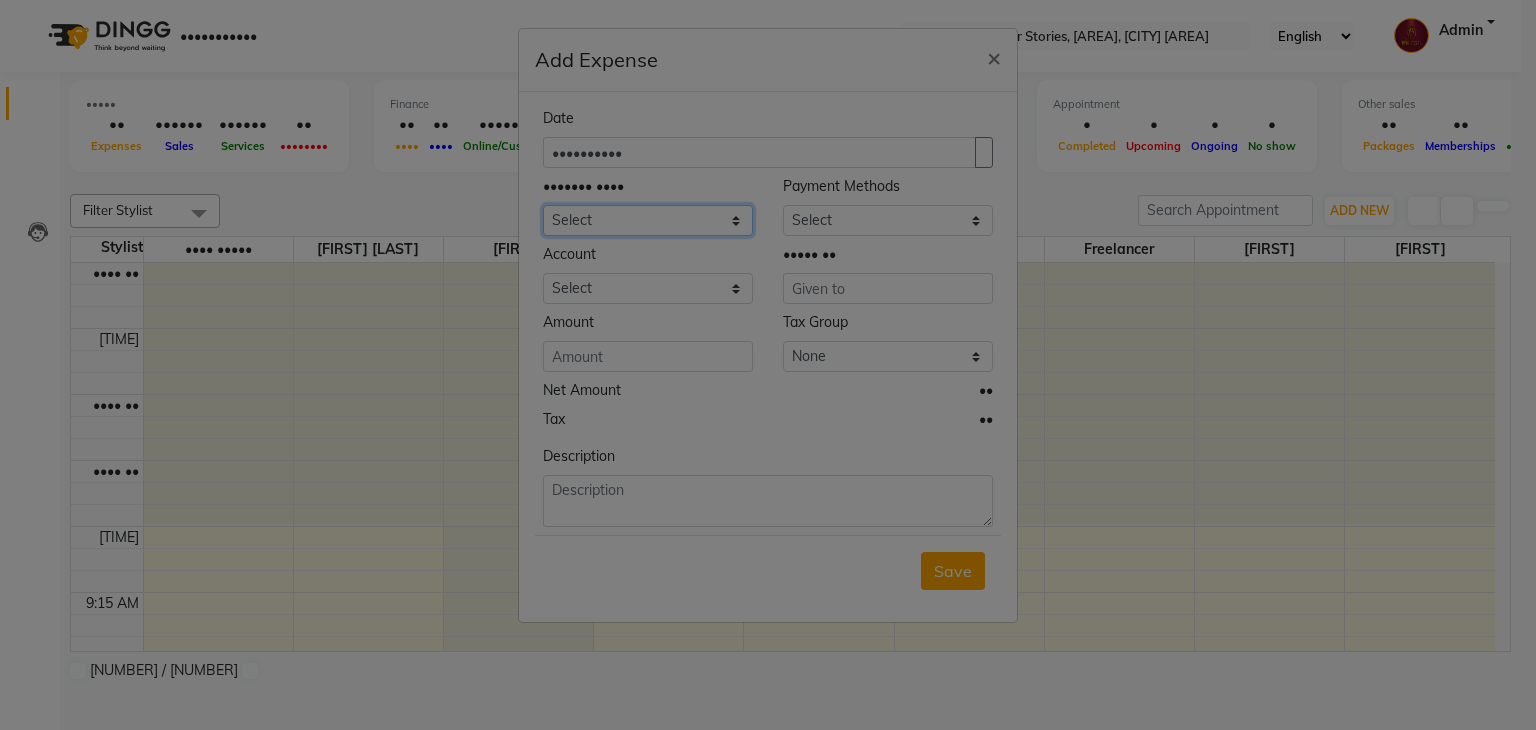 click on "Select Advance Salary [FIRST]'s Expense Bank charges Car maintenance  Cash transfer to bank Cash transfer to hub Chartered Accountant Fees Client Snacks Clinical charges Credit Card Payment Diwali Expenses Electricity EMI Equipment Fuel Gaurd Govt fee Incentive Insurance Interest International purchase Laundary Lawyer Fees Loan Repayment Maintenance Marketing Medicine Miscellaneous MRA Other Pantry Petrol Product Rent Salary Staff Snacks Tax Tea & Refreshment Travelling Utilities WeFast" at bounding box center [648, 220] 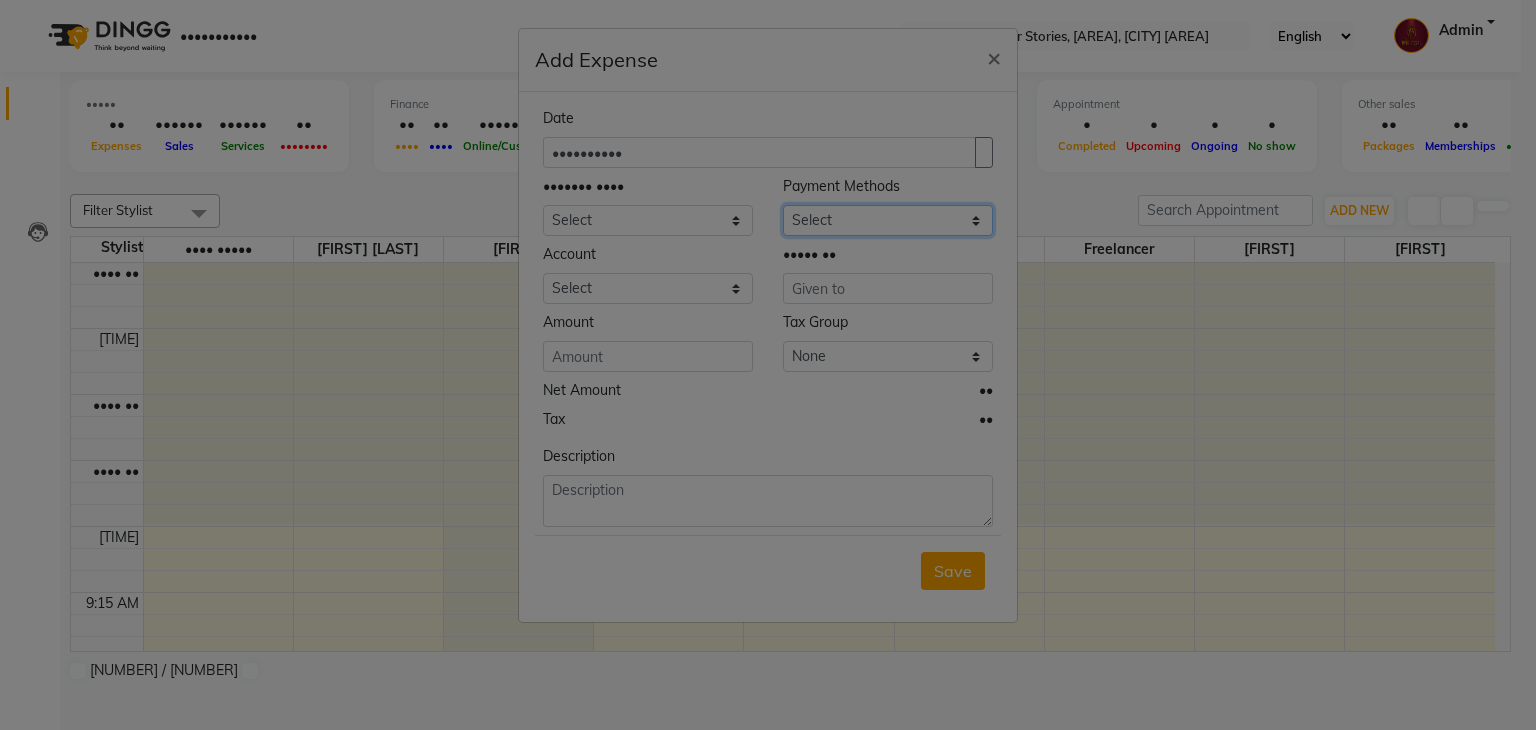 click on "Select PhonePe NearBuy Package Master Card BharatPay Card CARD PayTM Prepaid Voucher GPay ONLINE CASH Bank Cheque Wallet" at bounding box center [888, 220] 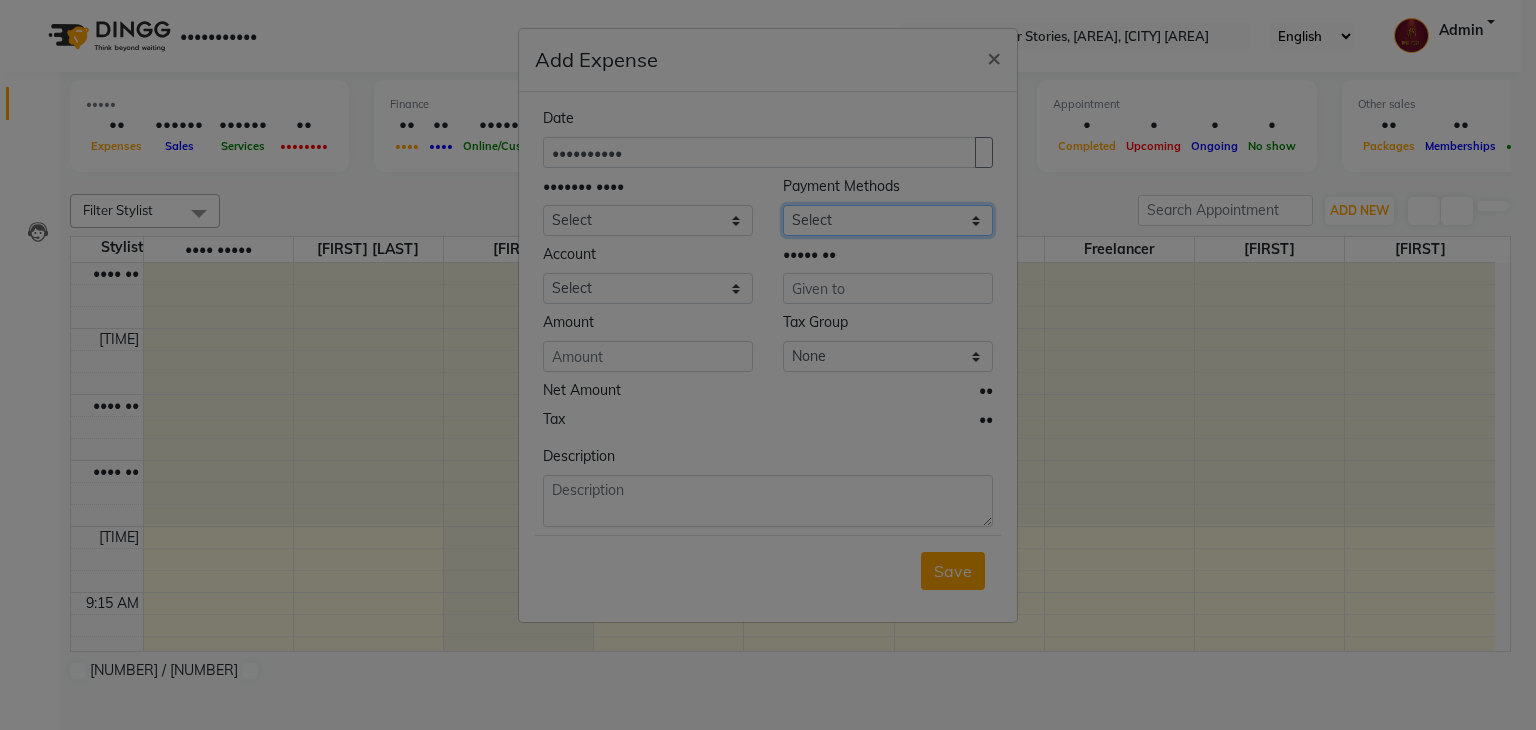 select on "[NUMBER]" 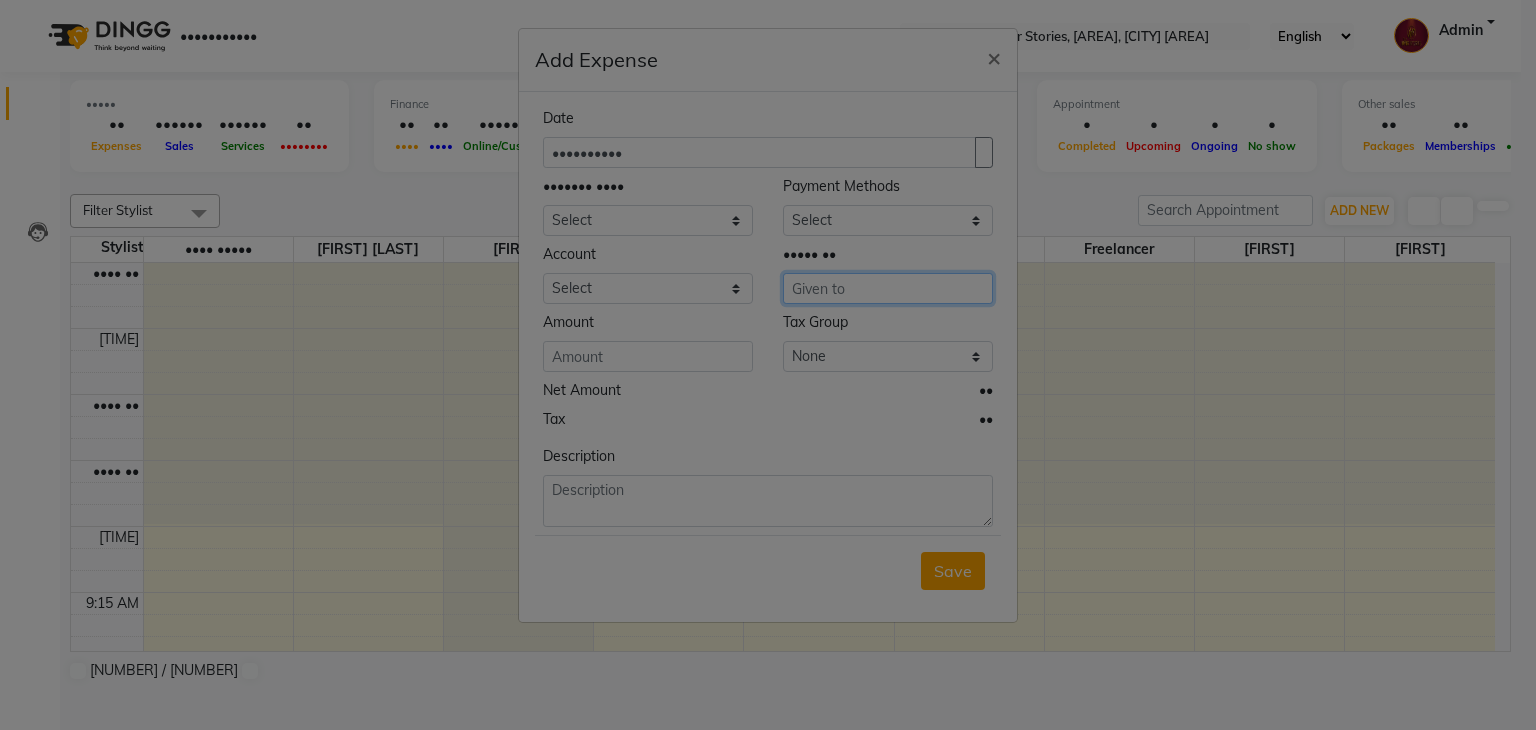 click at bounding box center [888, 288] 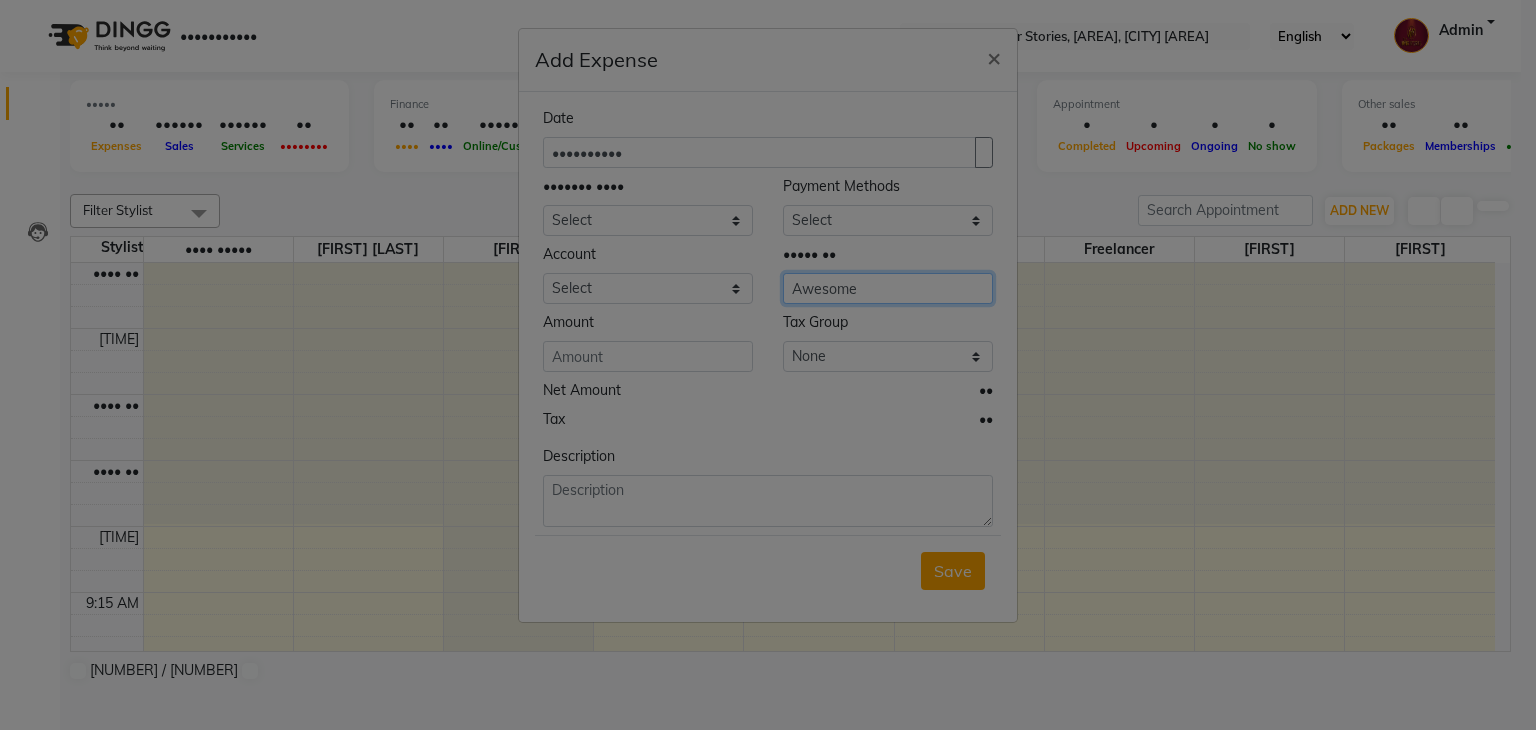type on "Awesome" 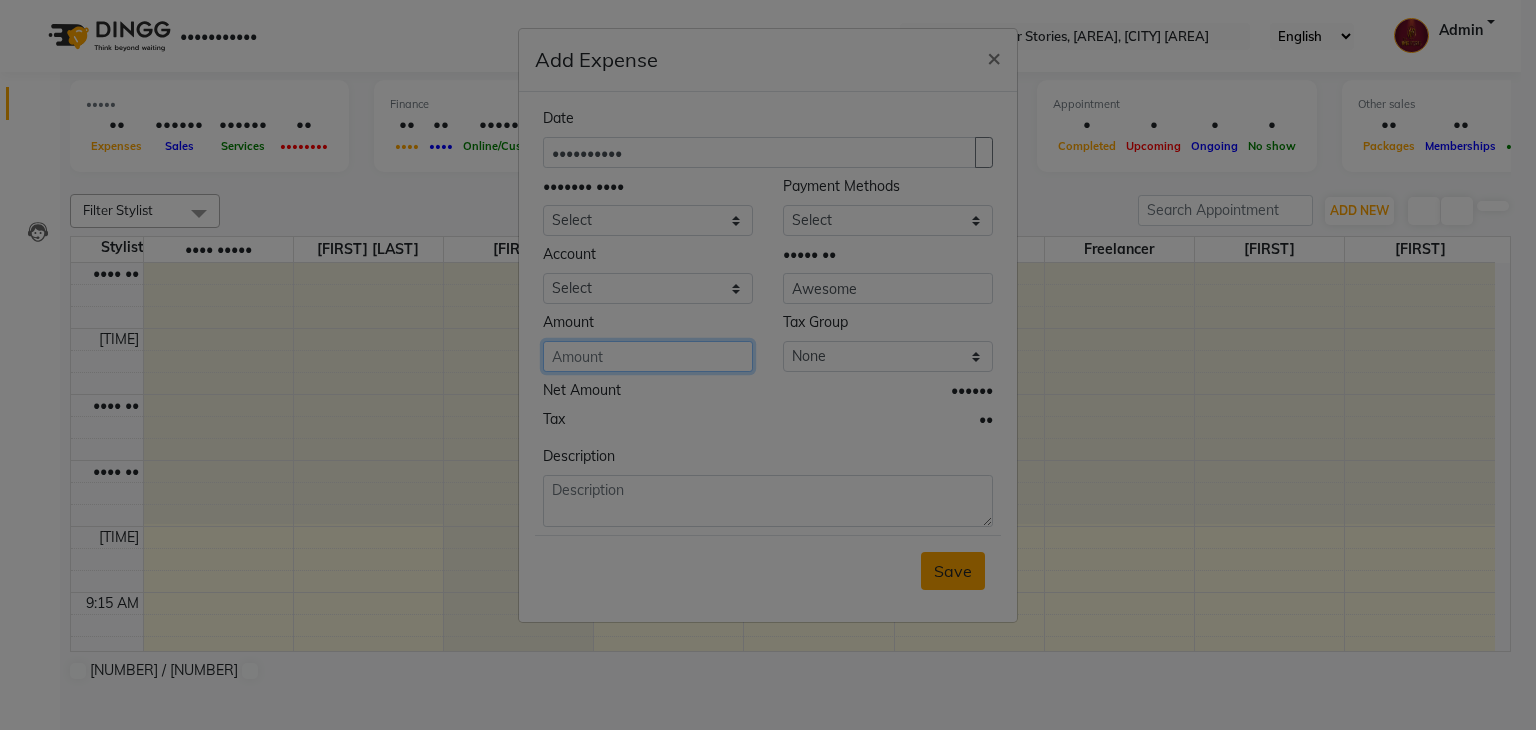 type on "••" 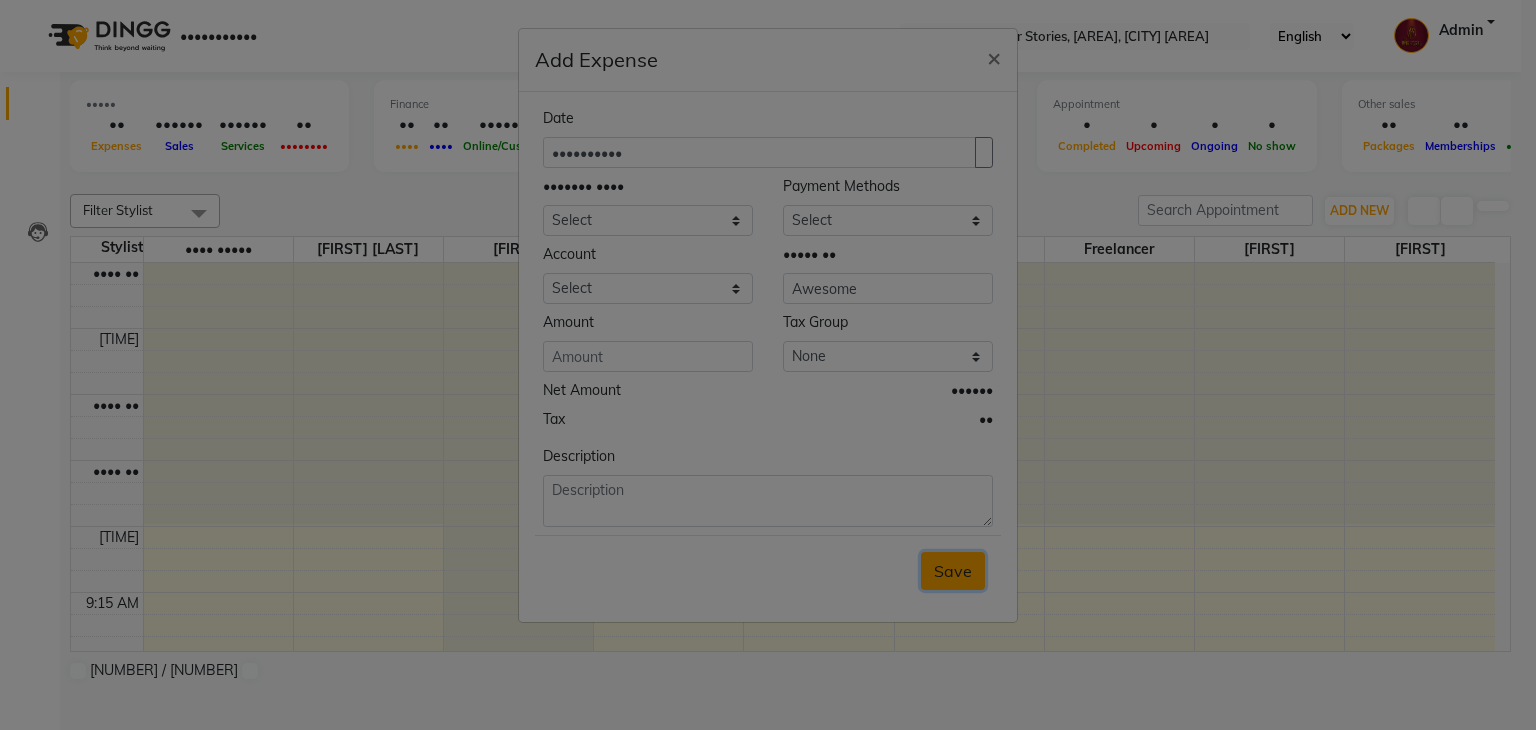 click on "Save" at bounding box center (953, 571) 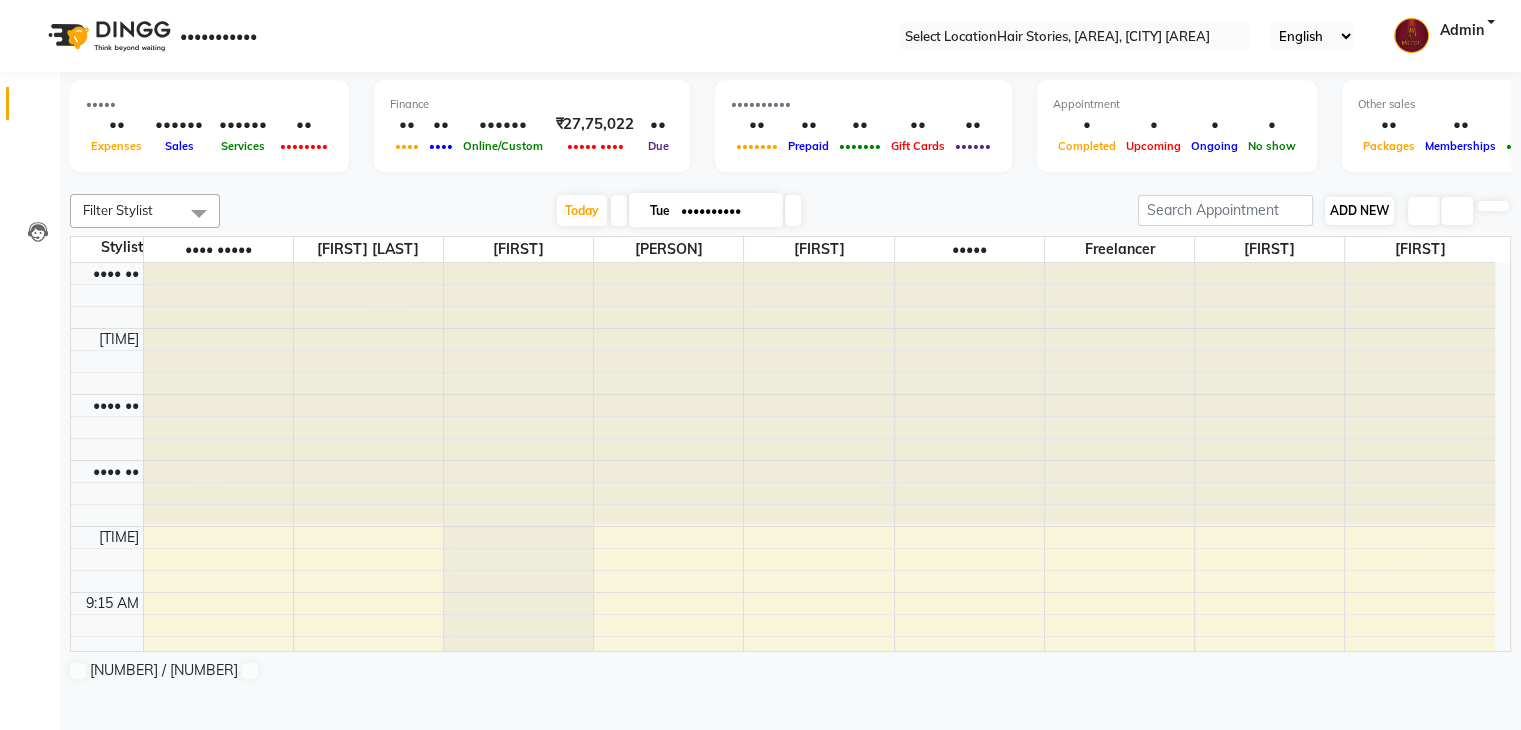 click on "ADD NEW Toggle Dropdown" at bounding box center (1359, 211) 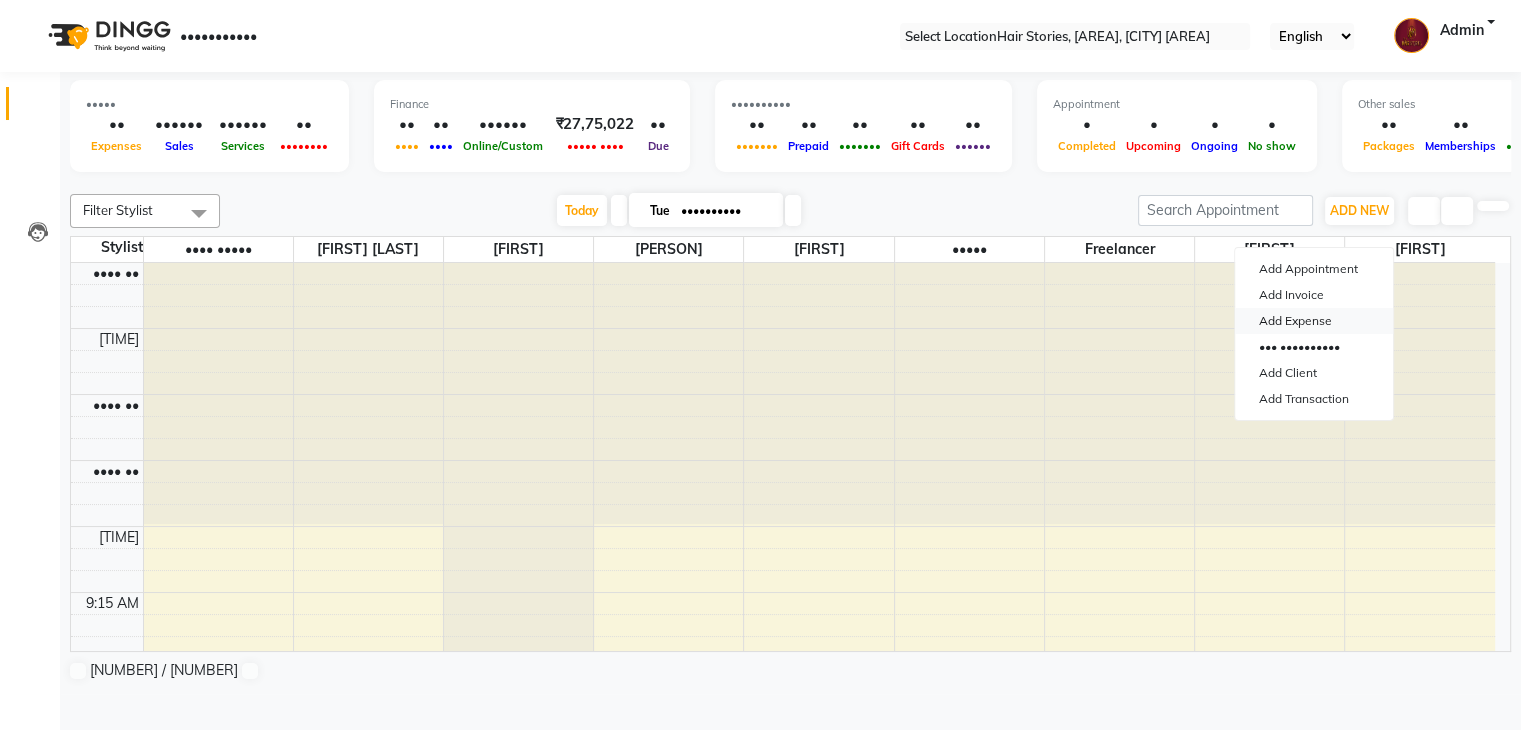 click on "Add Expense" at bounding box center (1314, 321) 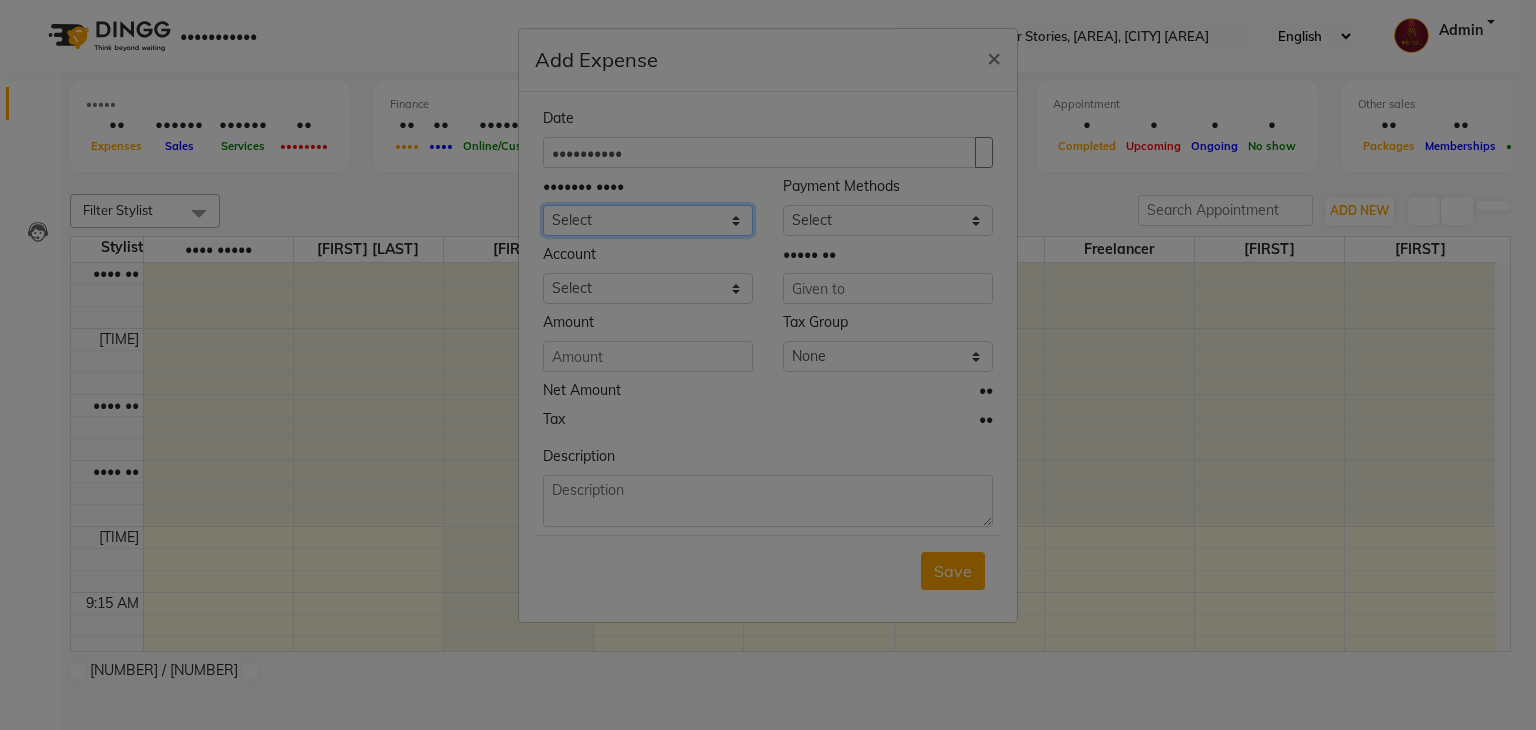 click on "Select Advance Salary [FIRST]'s Expense Bank charges Car maintenance  Cash transfer to bank Cash transfer to hub Chartered Accountant Fees Client Snacks Clinical charges Credit Card Payment Diwali Expenses Electricity EMI Equipment Fuel Gaurd Govt fee Incentive Insurance Interest International purchase Laundary Lawyer Fees Loan Repayment Maintenance Marketing Medicine Miscellaneous MRA Other Pantry Petrol Product Rent Salary Staff Snacks Tax Tea & Refreshment Travelling Utilities WeFast" at bounding box center [648, 220] 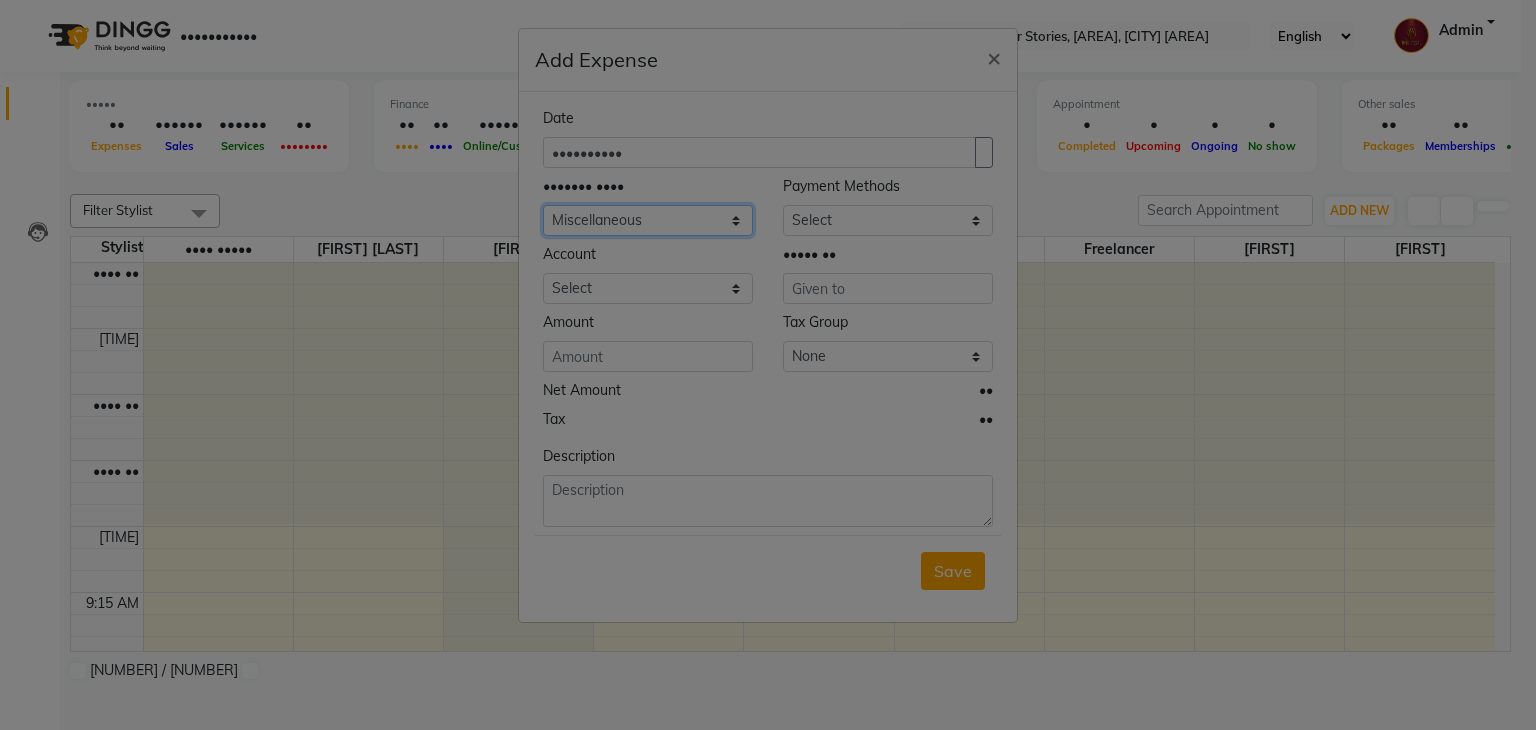 click on "Select Advance Salary [FIRST]'s Expense Bank charges Car maintenance  Cash transfer to bank Cash transfer to hub Chartered Accountant Fees Client Snacks Clinical charges Credit Card Payment Diwali Expenses Electricity EMI Equipment Fuel Gaurd Govt fee Incentive Insurance Interest International purchase Laundary Lawyer Fees Loan Repayment Maintenance Marketing Medicine Miscellaneous MRA Other Pantry Petrol Product Rent Salary Staff Snacks Tax Tea & Refreshment Travelling Utilities WeFast" at bounding box center [648, 220] 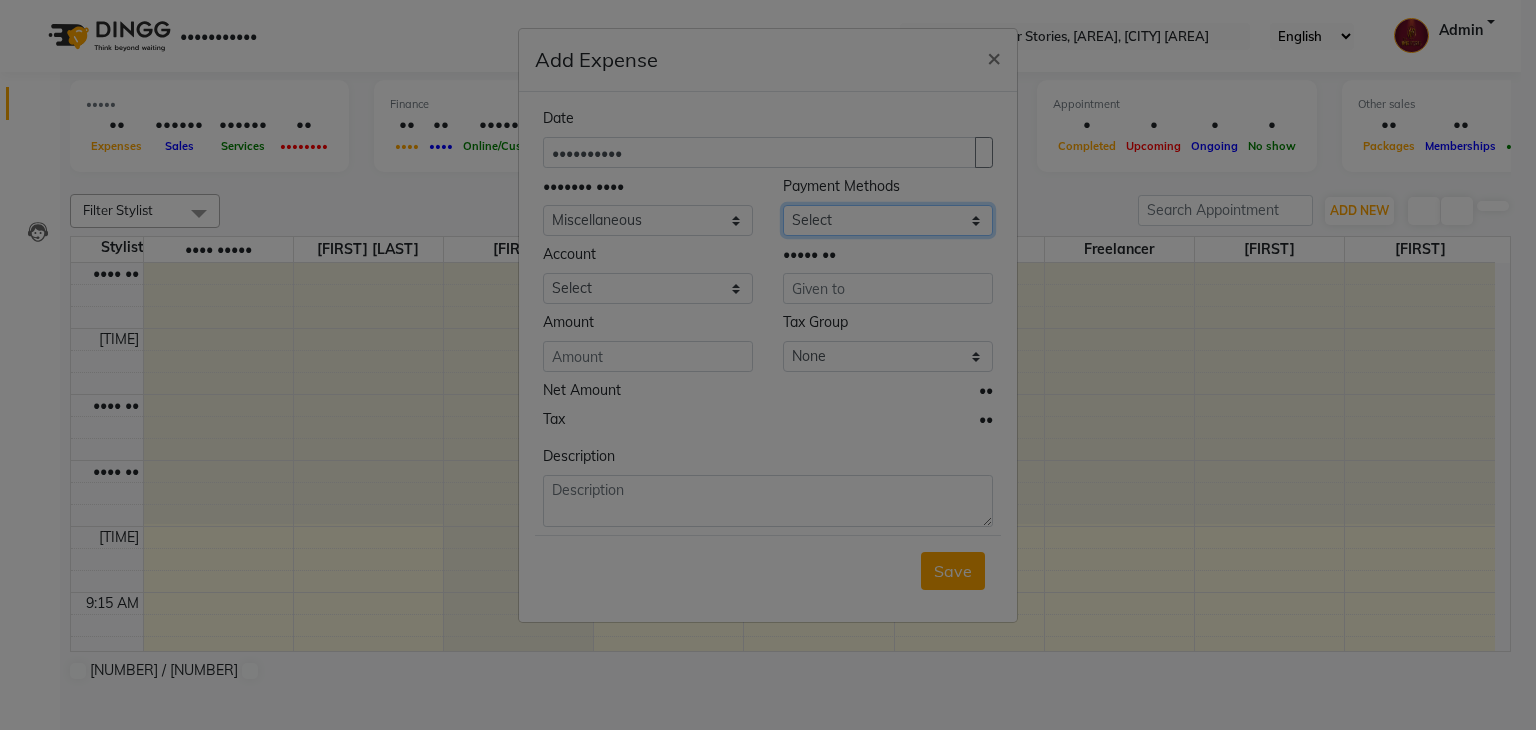 click on "Select PhonePe NearBuy Package Master Card BharatPay Card CARD PayTM Prepaid Voucher GPay ONLINE CASH Bank Cheque Wallet" at bounding box center [888, 220] 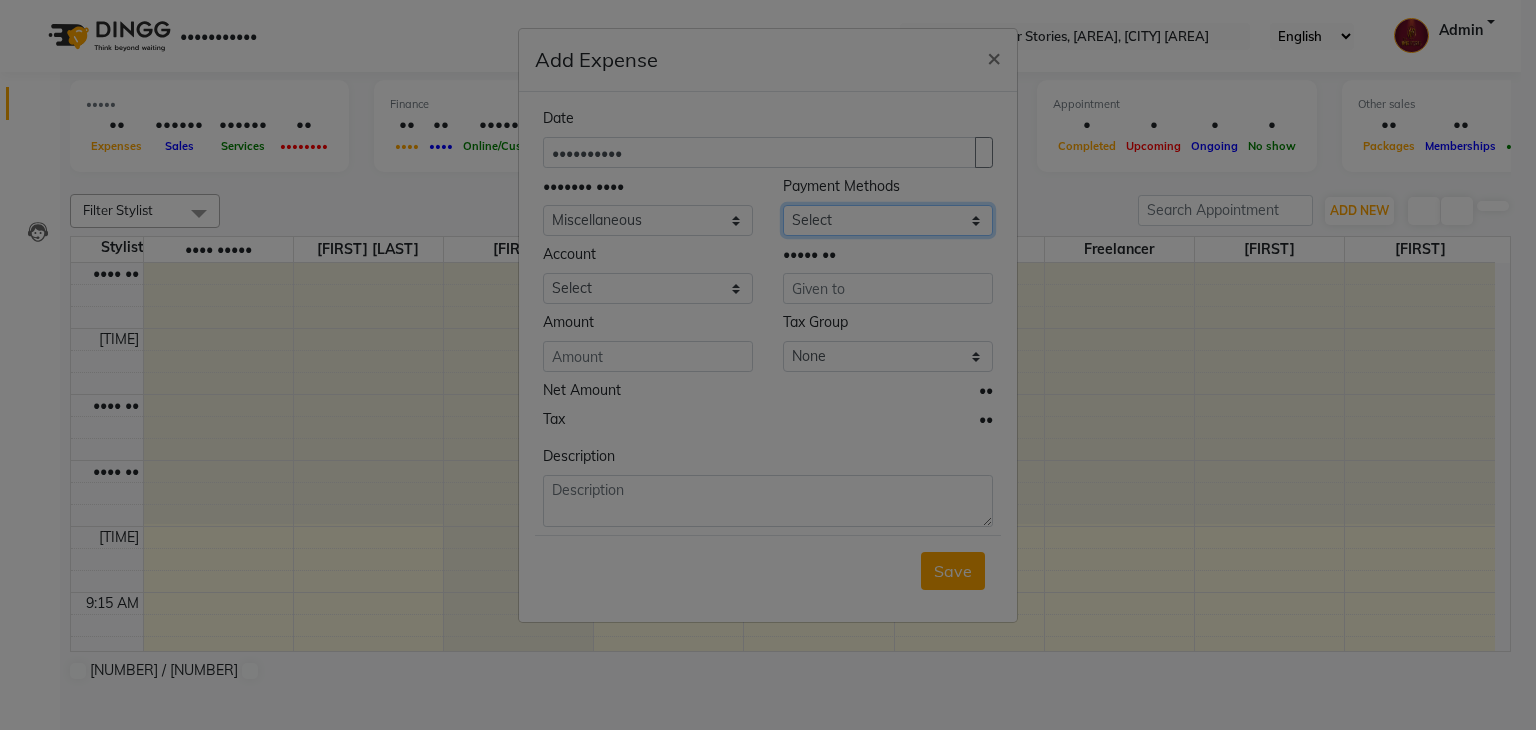 click on "Select PhonePe NearBuy Package Master Card BharatPay Card CARD PayTM Prepaid Voucher GPay ONLINE CASH Bank Cheque Wallet" at bounding box center (888, 220) 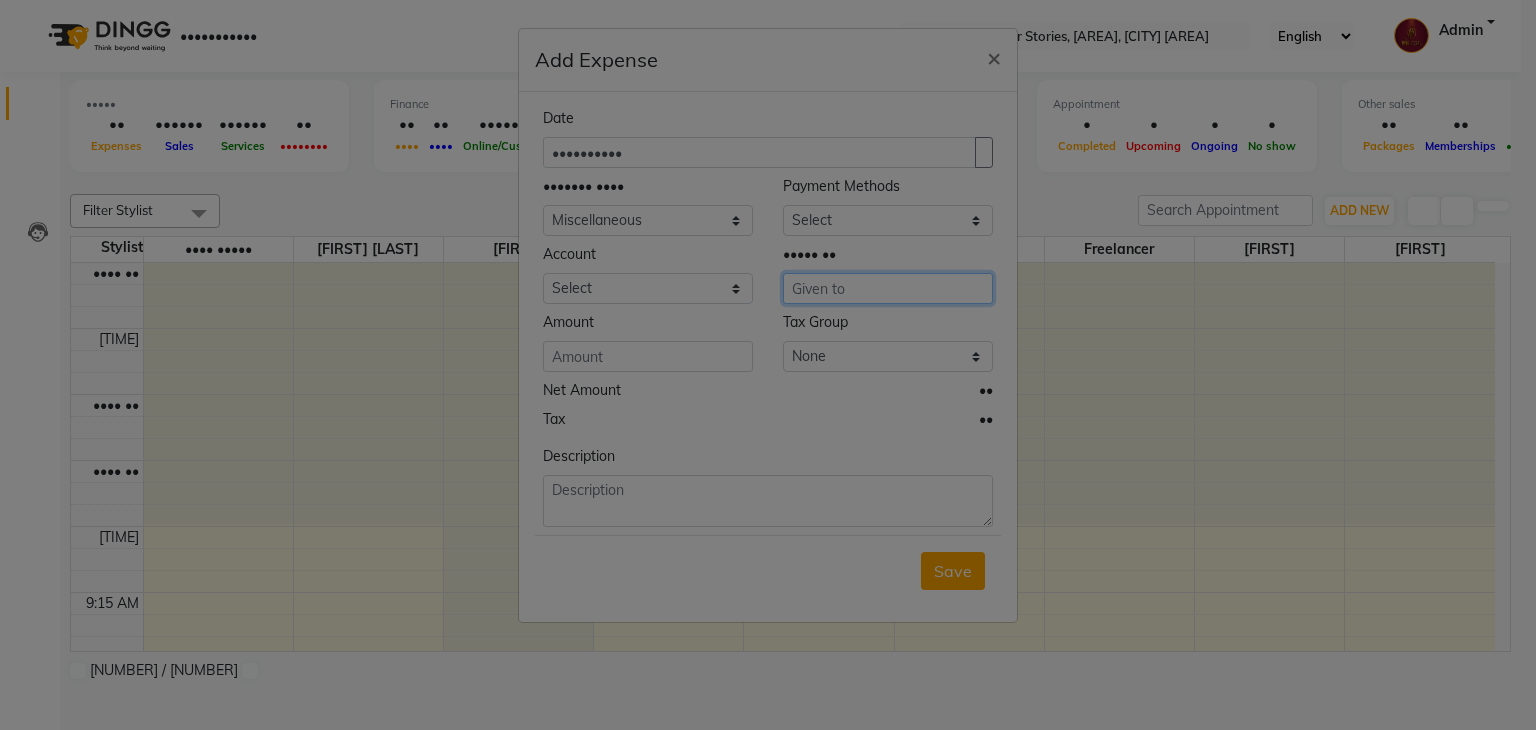 click at bounding box center (888, 288) 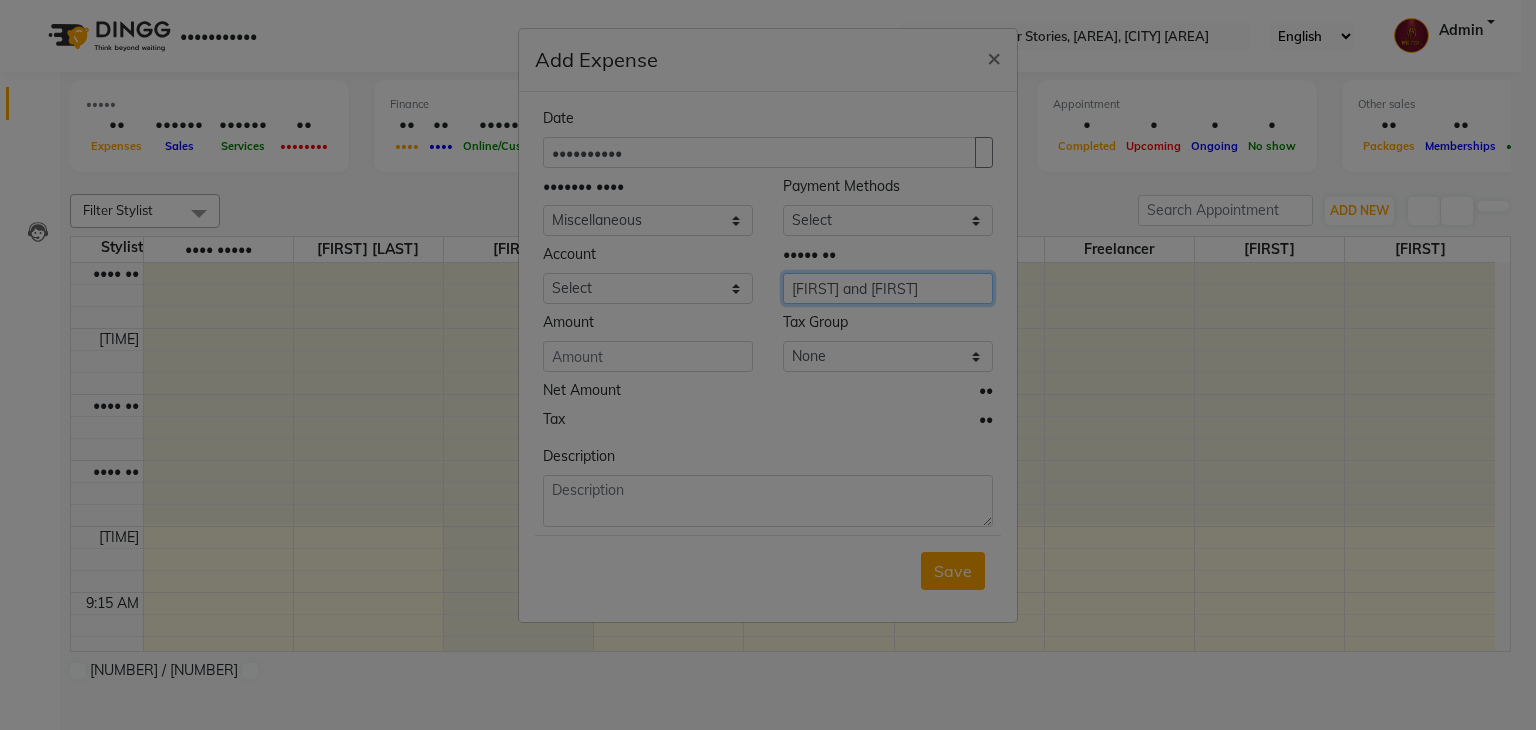 type on "[FIRST] and [FIRST]" 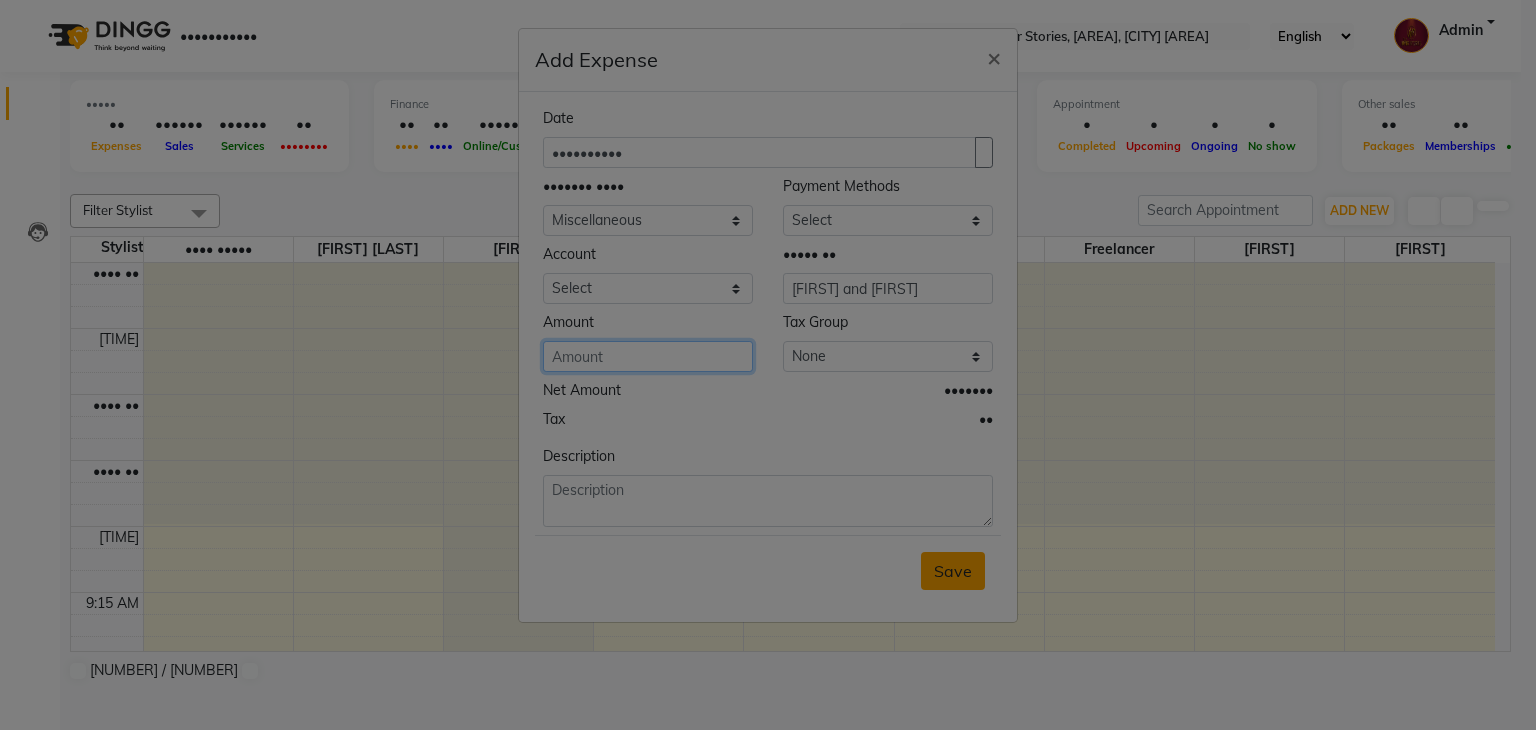 type on "•••" 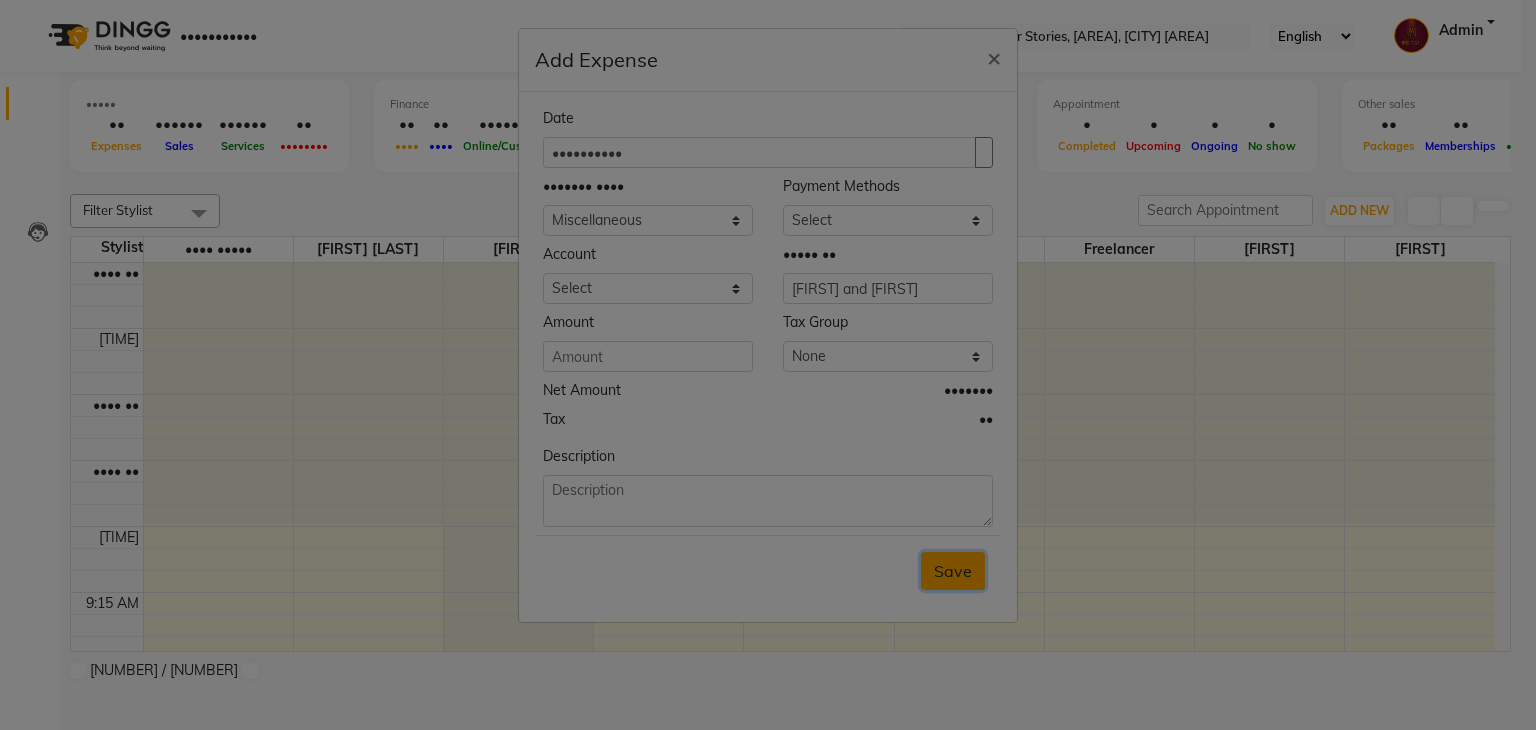 click on "Save" at bounding box center (953, 571) 